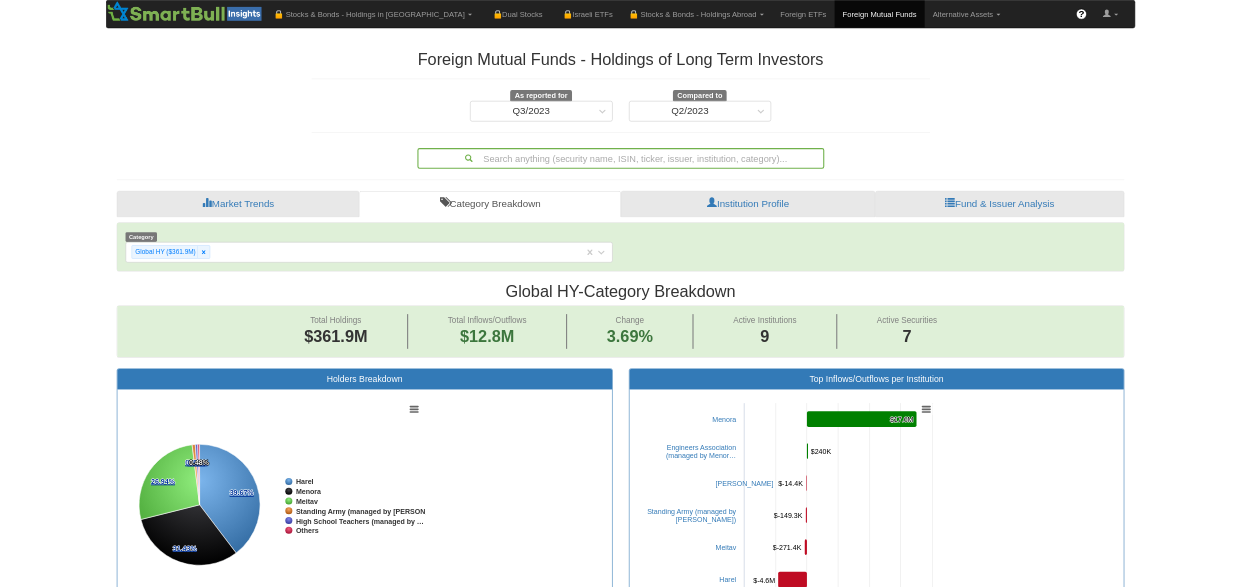 scroll, scrollTop: 1350, scrollLeft: 0, axis: vertical 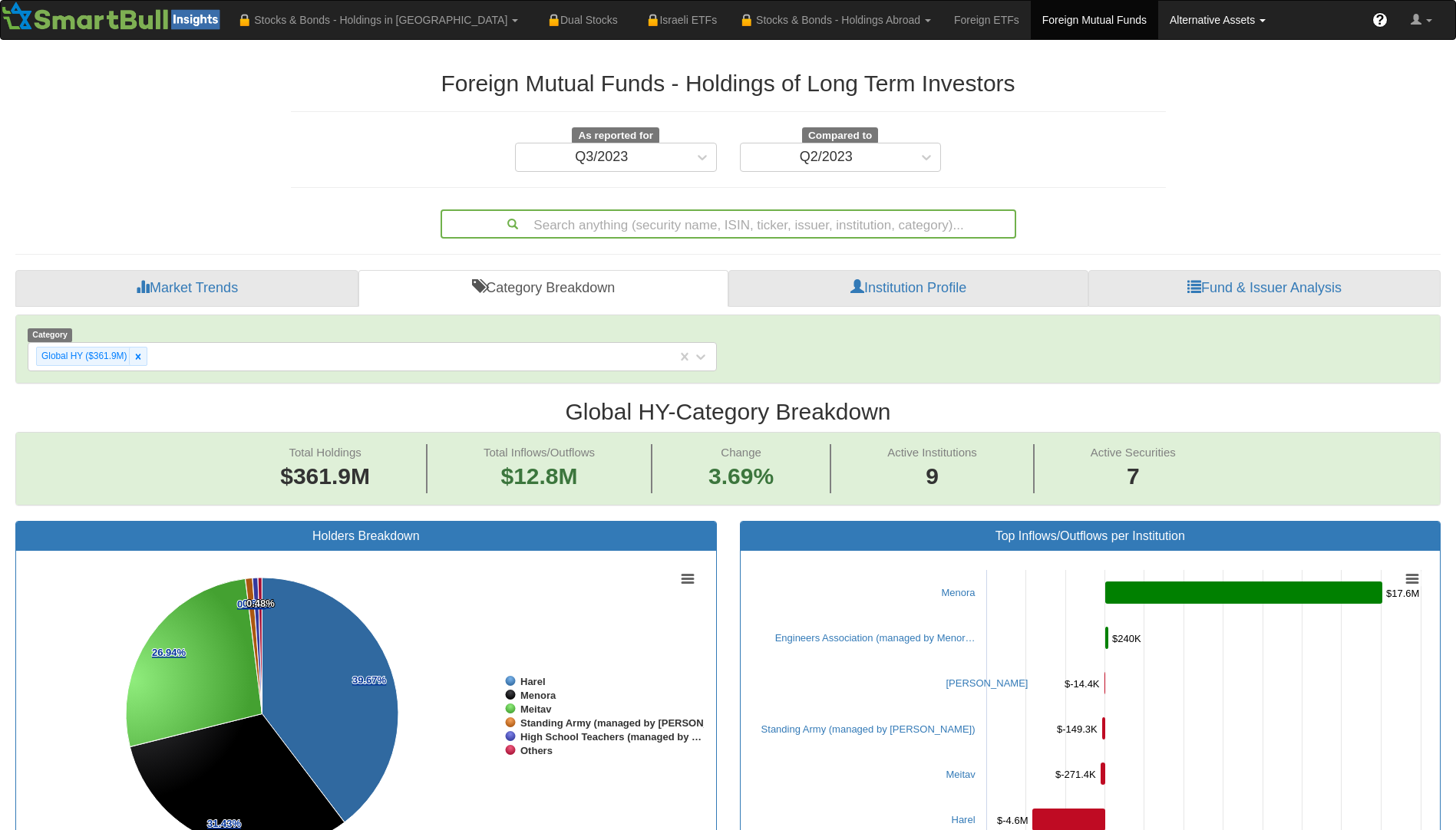 click on "Alternative Assets" at bounding box center [378, 20] 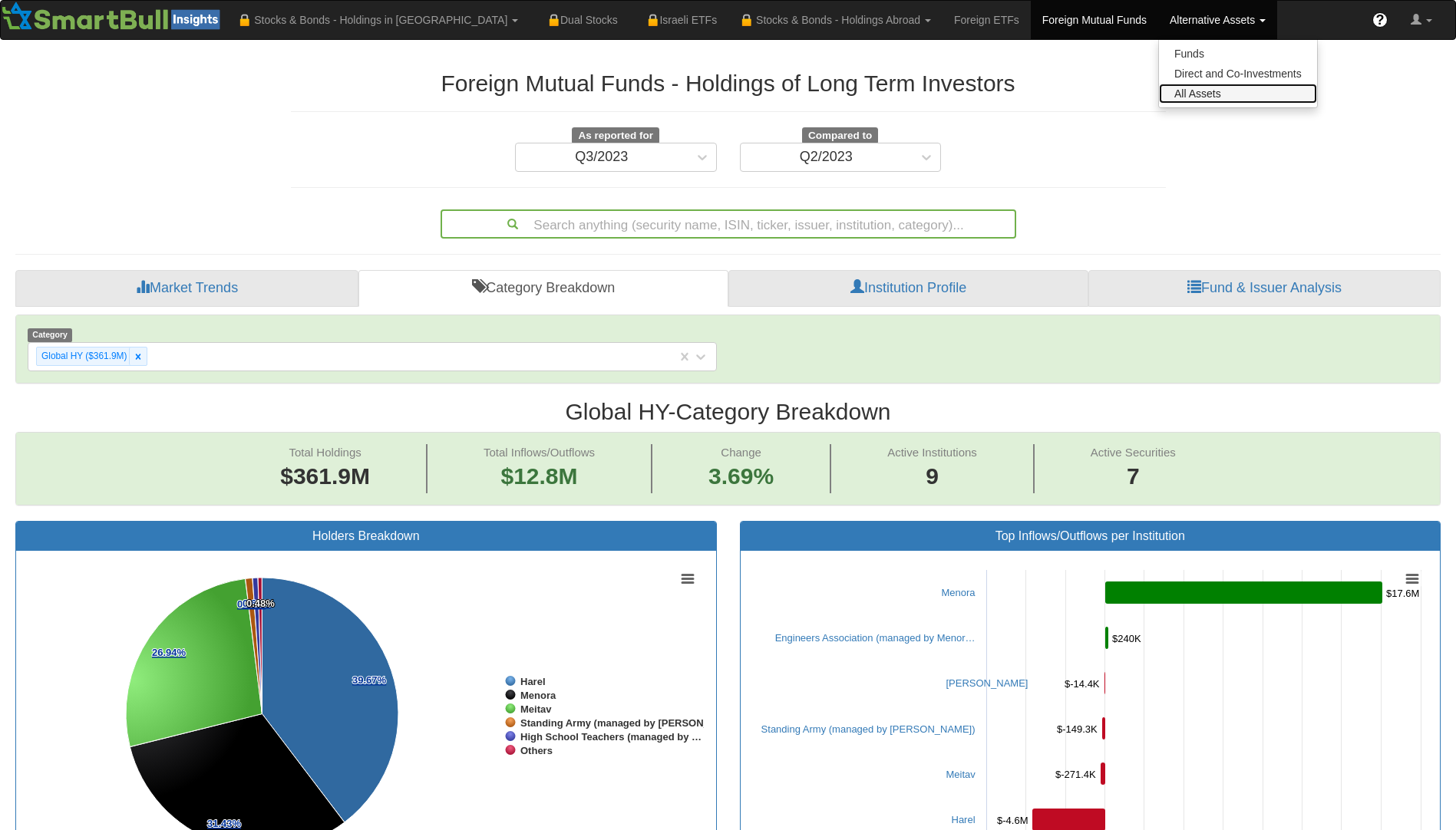 click on "All Assets" at bounding box center (1238, 94) 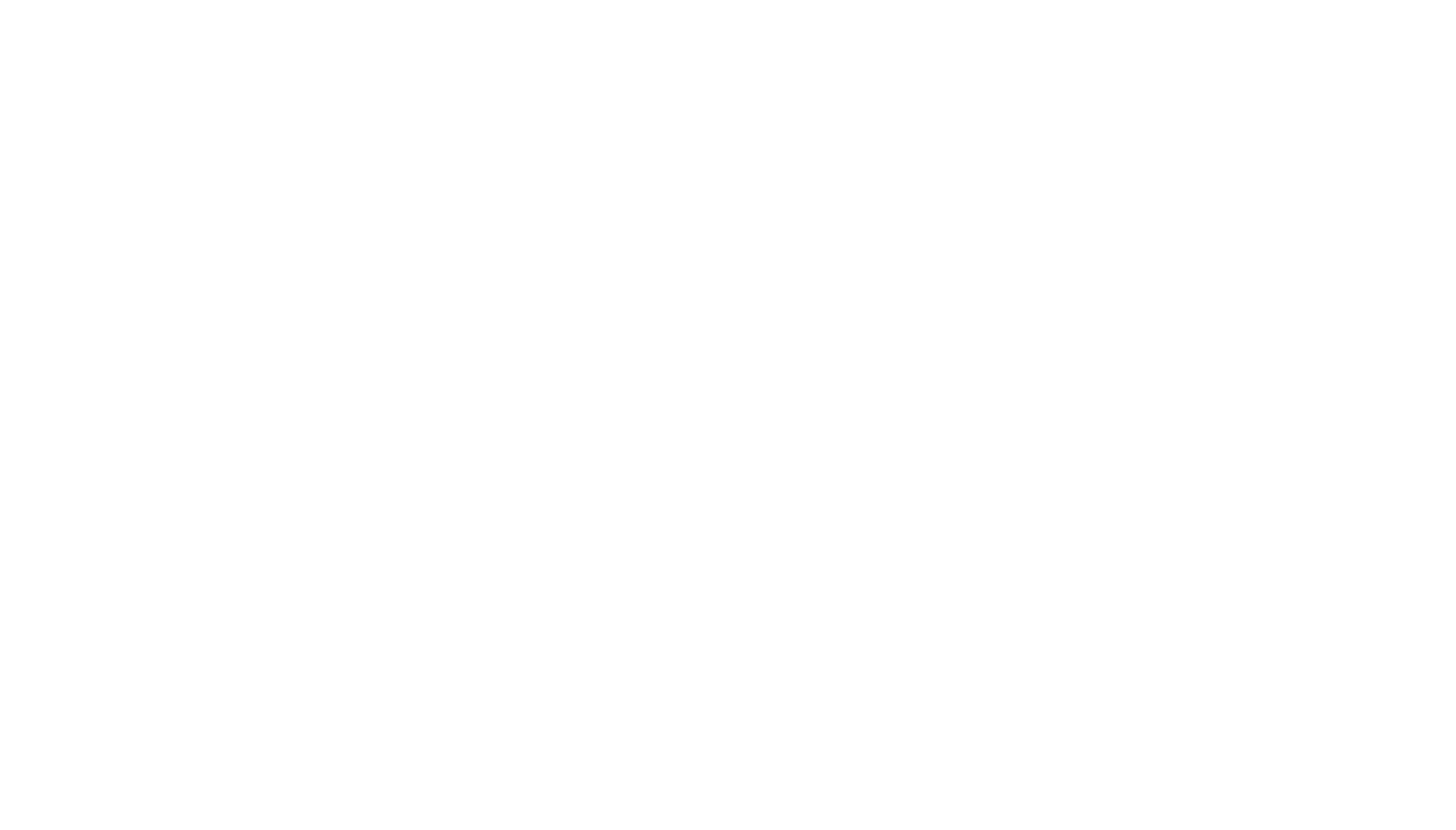 scroll, scrollTop: 0, scrollLeft: 0, axis: both 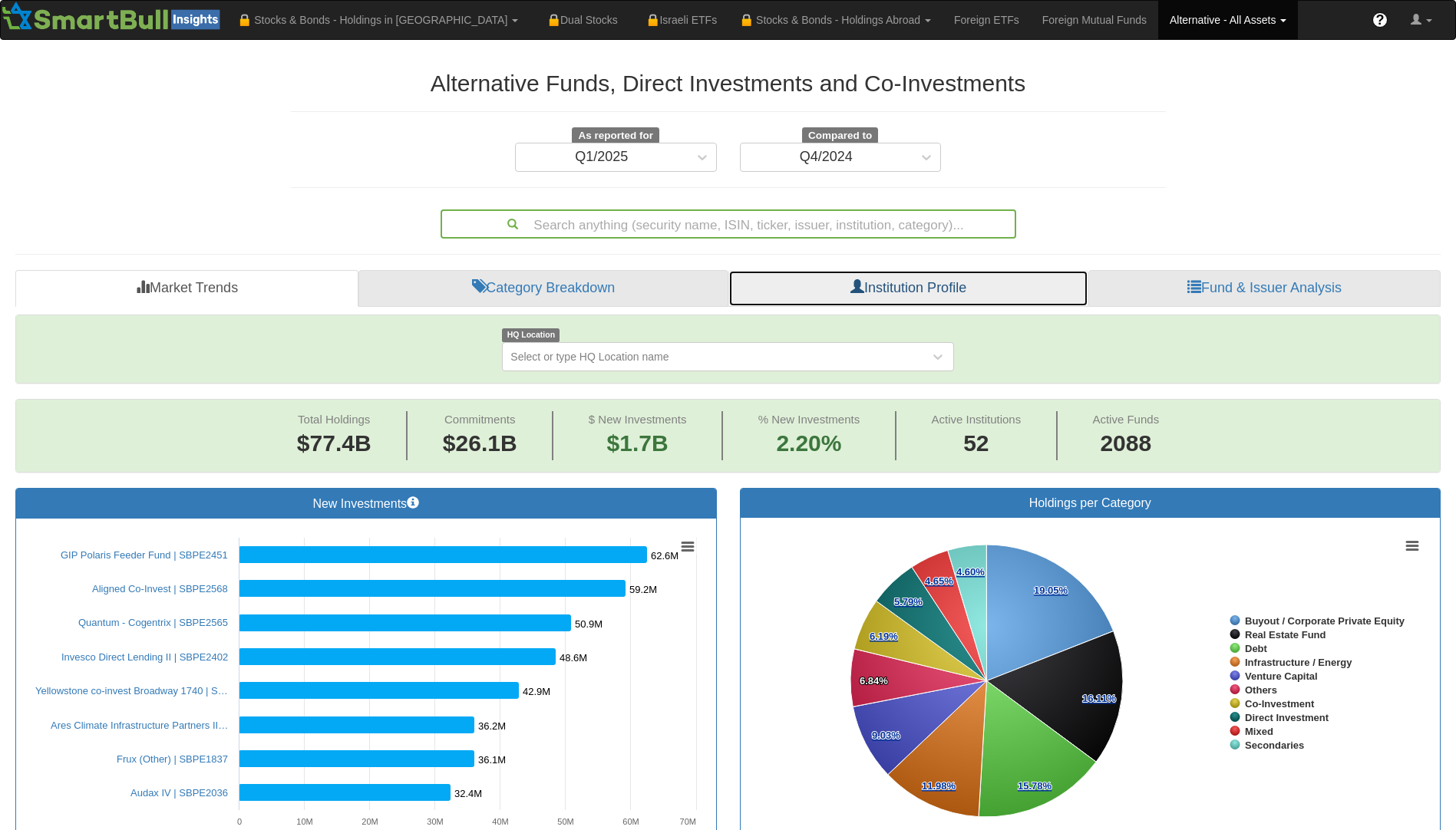 click on "Institution Profile" at bounding box center (908, 288) 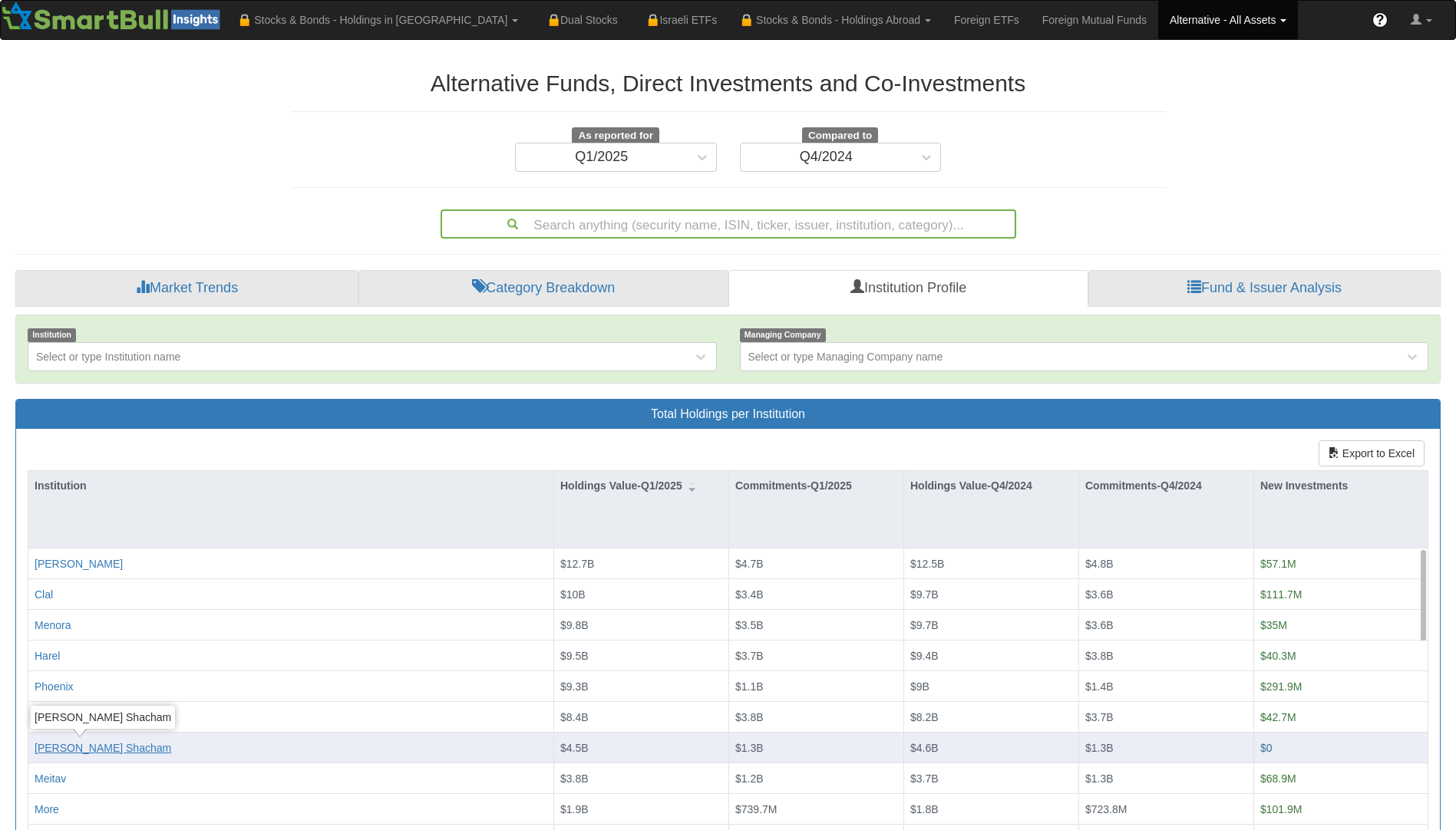 click on "[PERSON_NAME] Shacham" at bounding box center [103, 748] 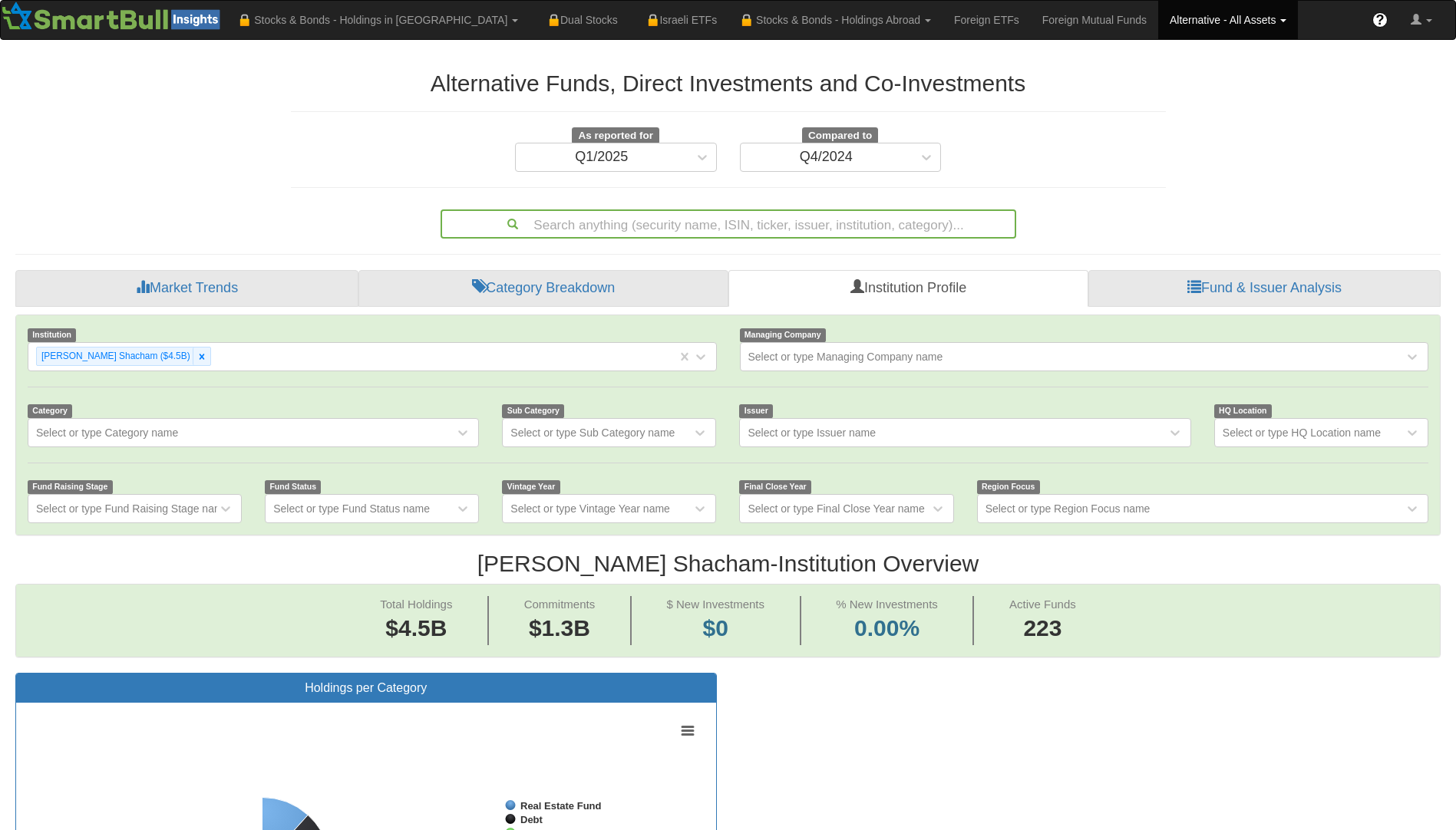 scroll, scrollTop: 12, scrollLeft: 12, axis: both 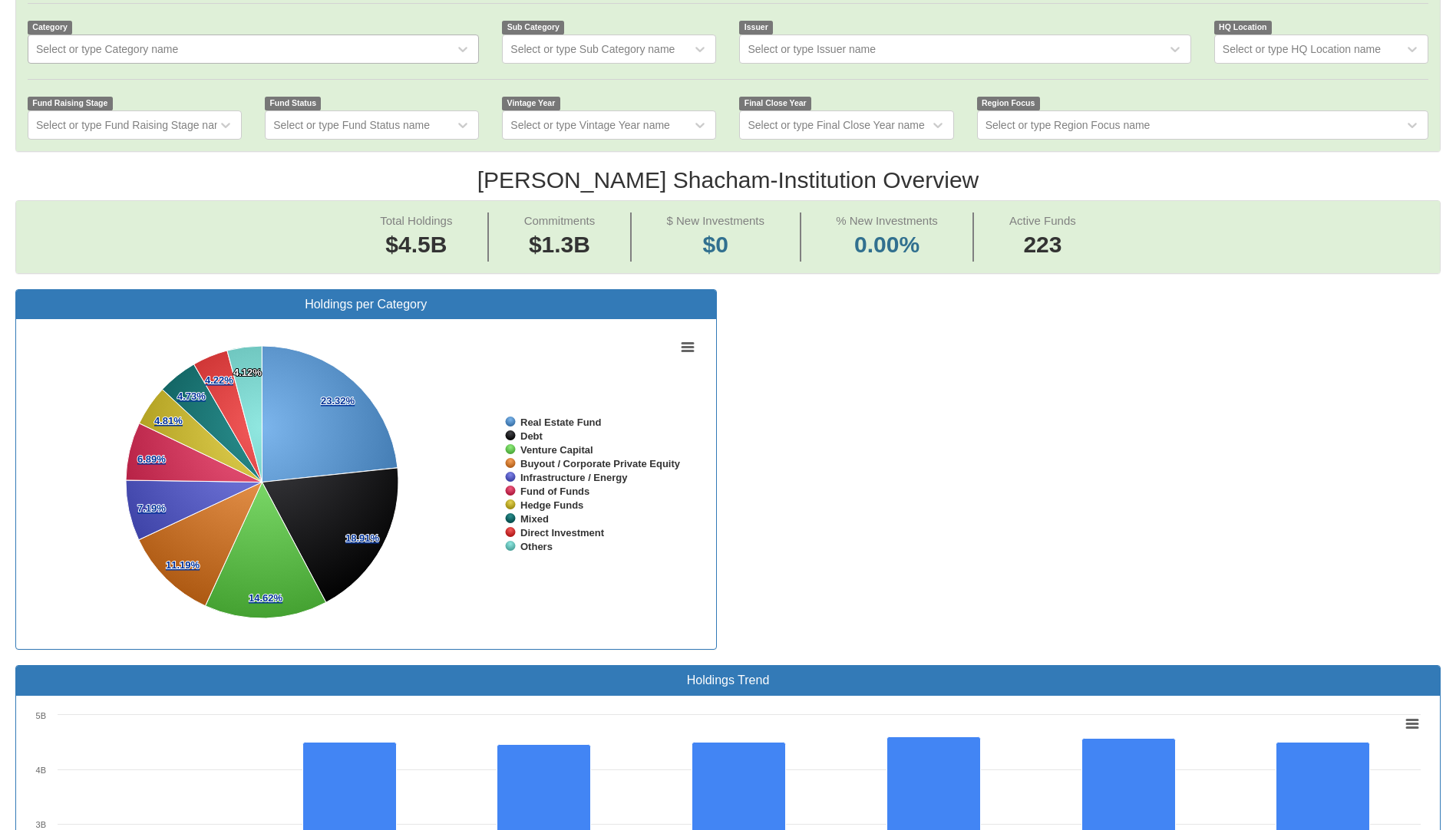 click on "Select or type Category name" at bounding box center (107, 49) 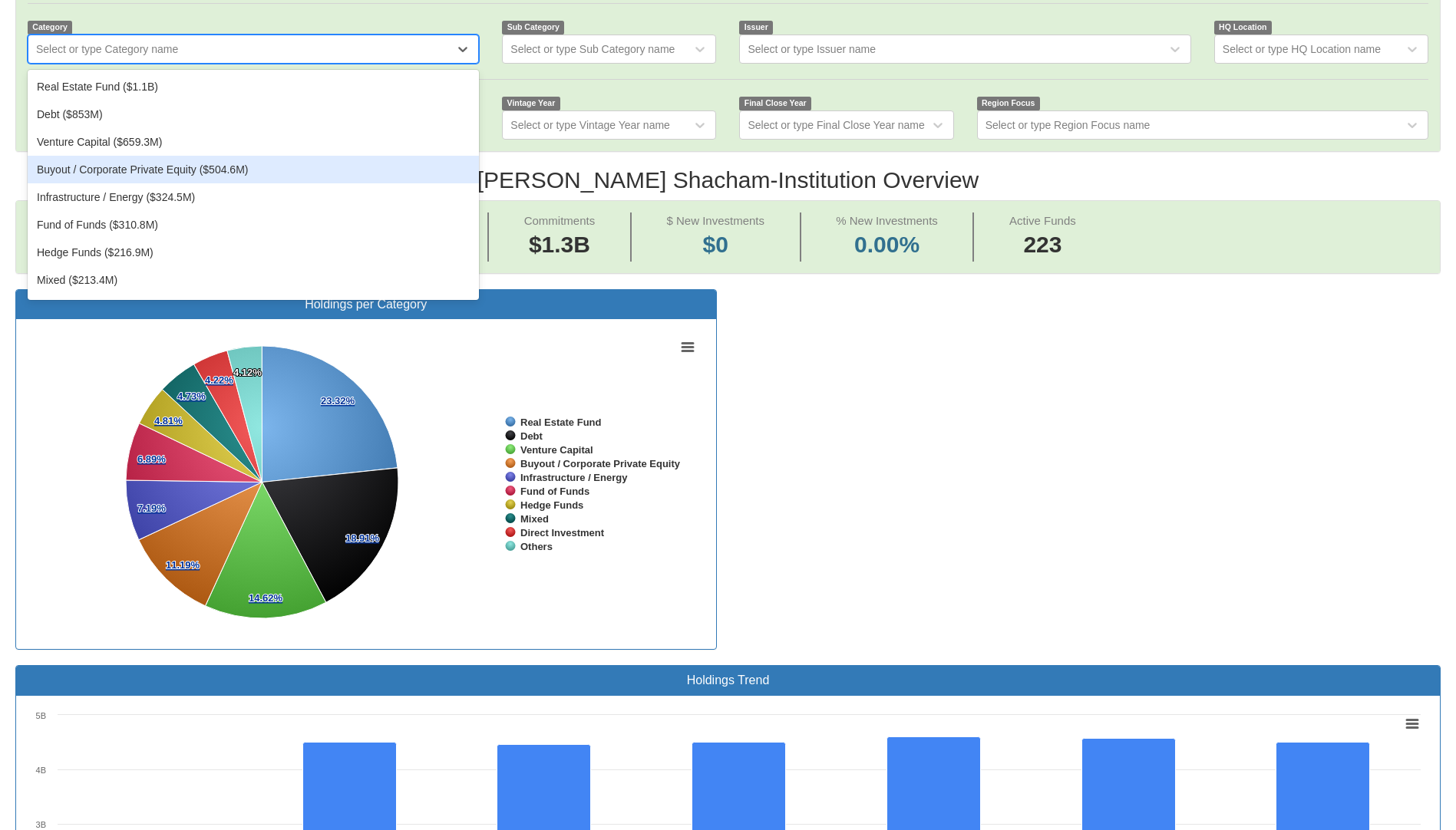 click on "Buyout / Corporate Private Equity ($504.6M)" at bounding box center [253, 170] 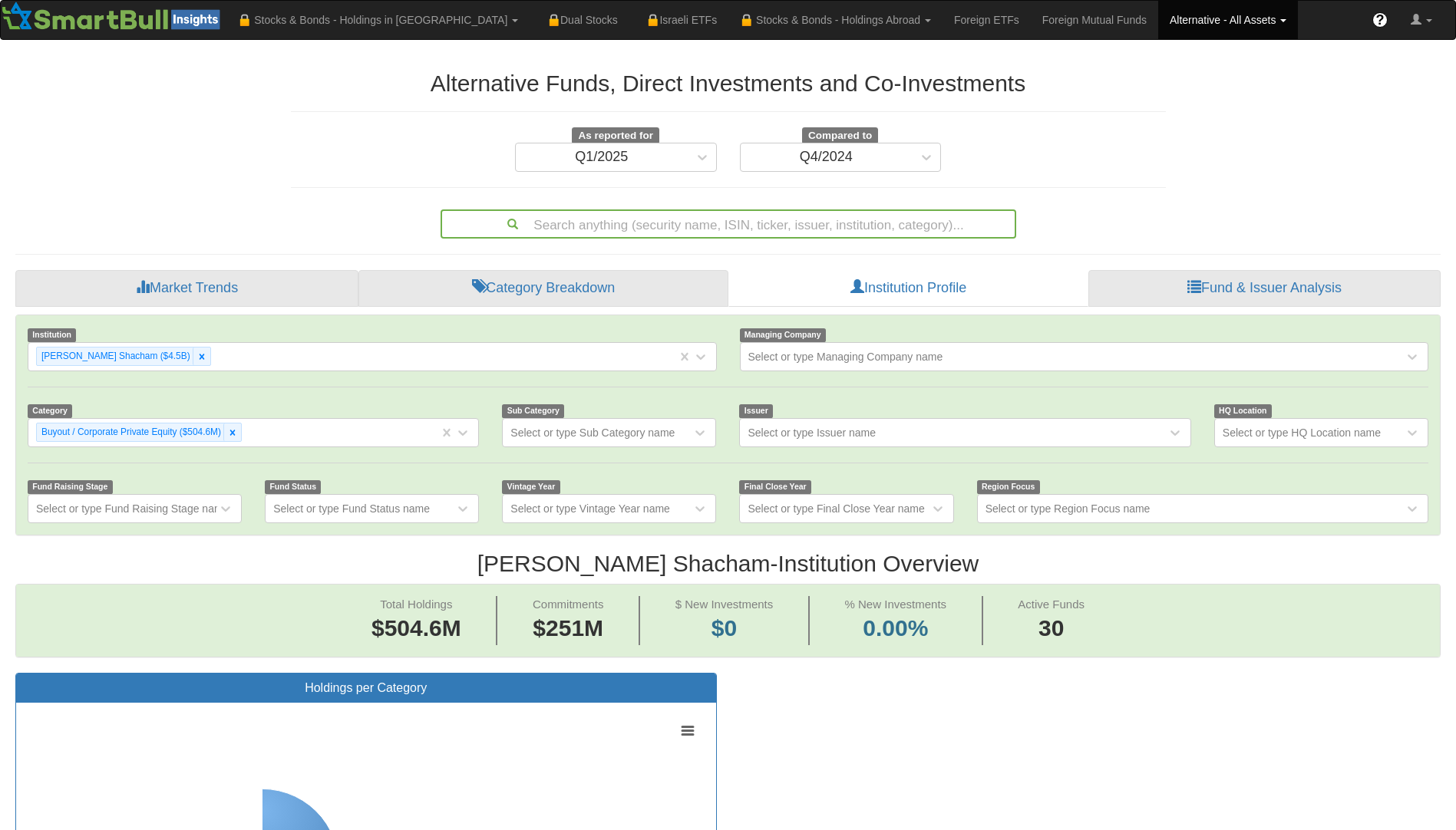 scroll, scrollTop: 50, scrollLeft: 0, axis: vertical 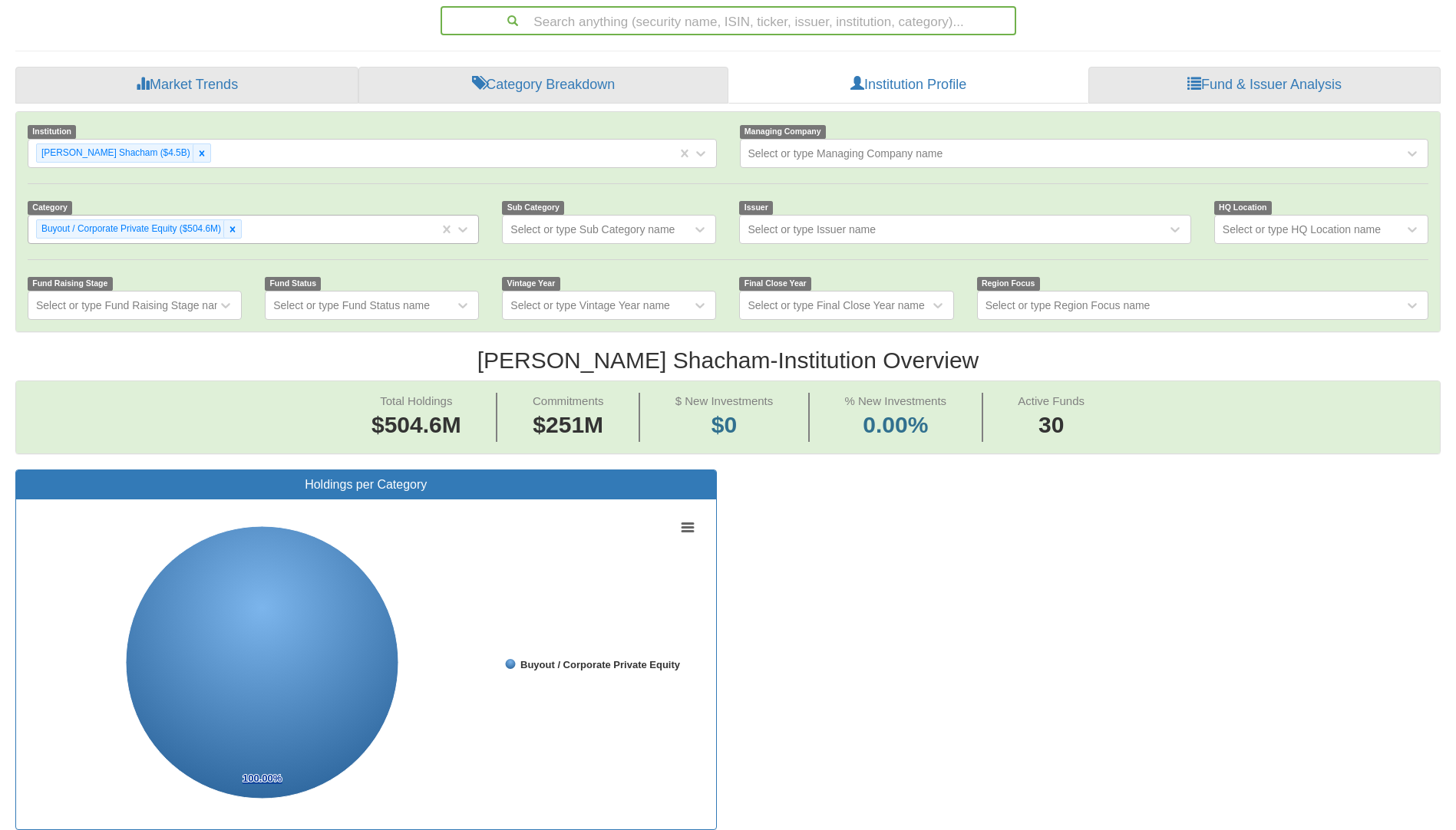 click on "Buyout / Corporate Private Equity ($504.6M)" at bounding box center (233, 229) 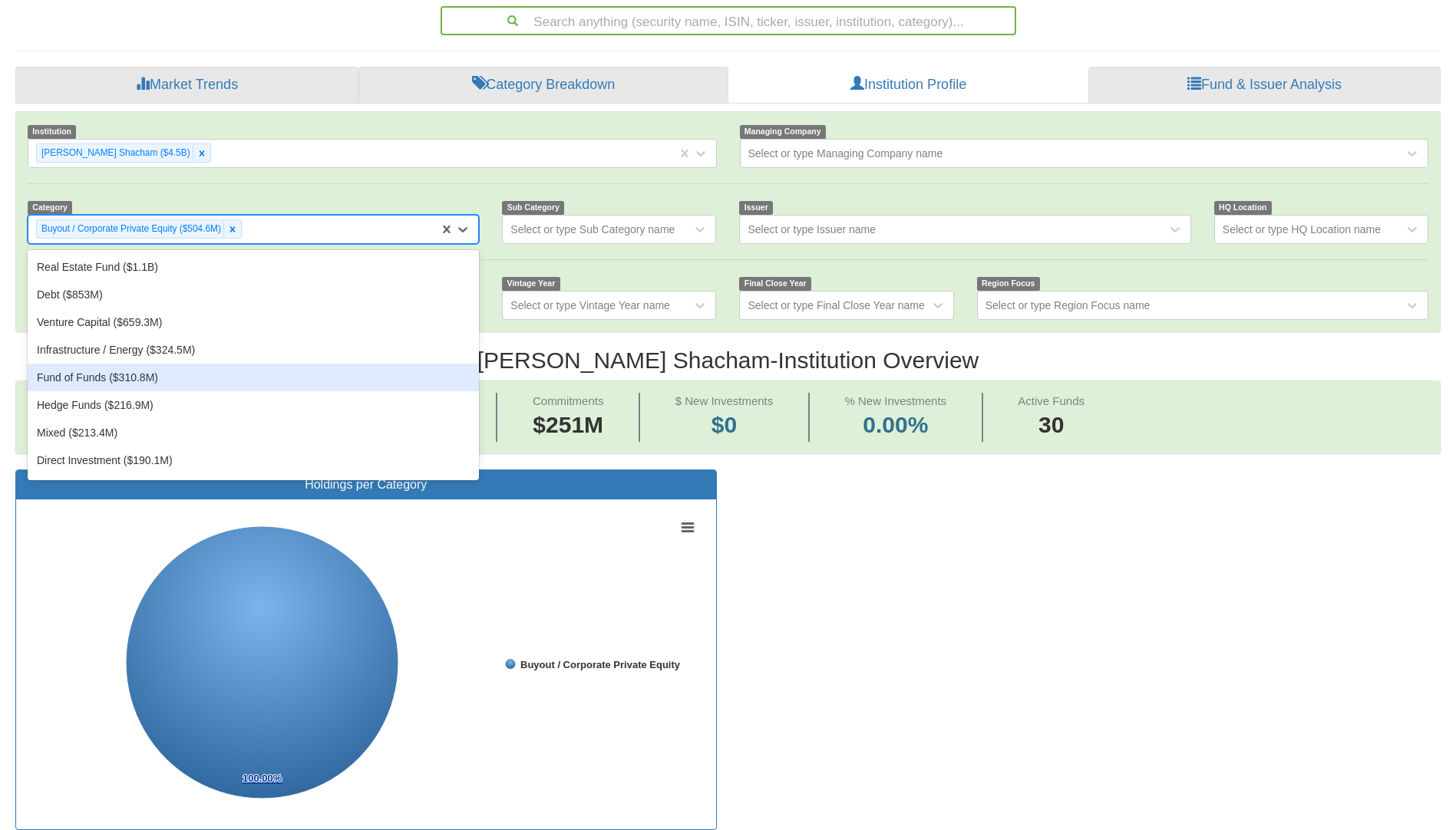 click on "Fund of Funds ($310.8M)" at bounding box center (253, 377) 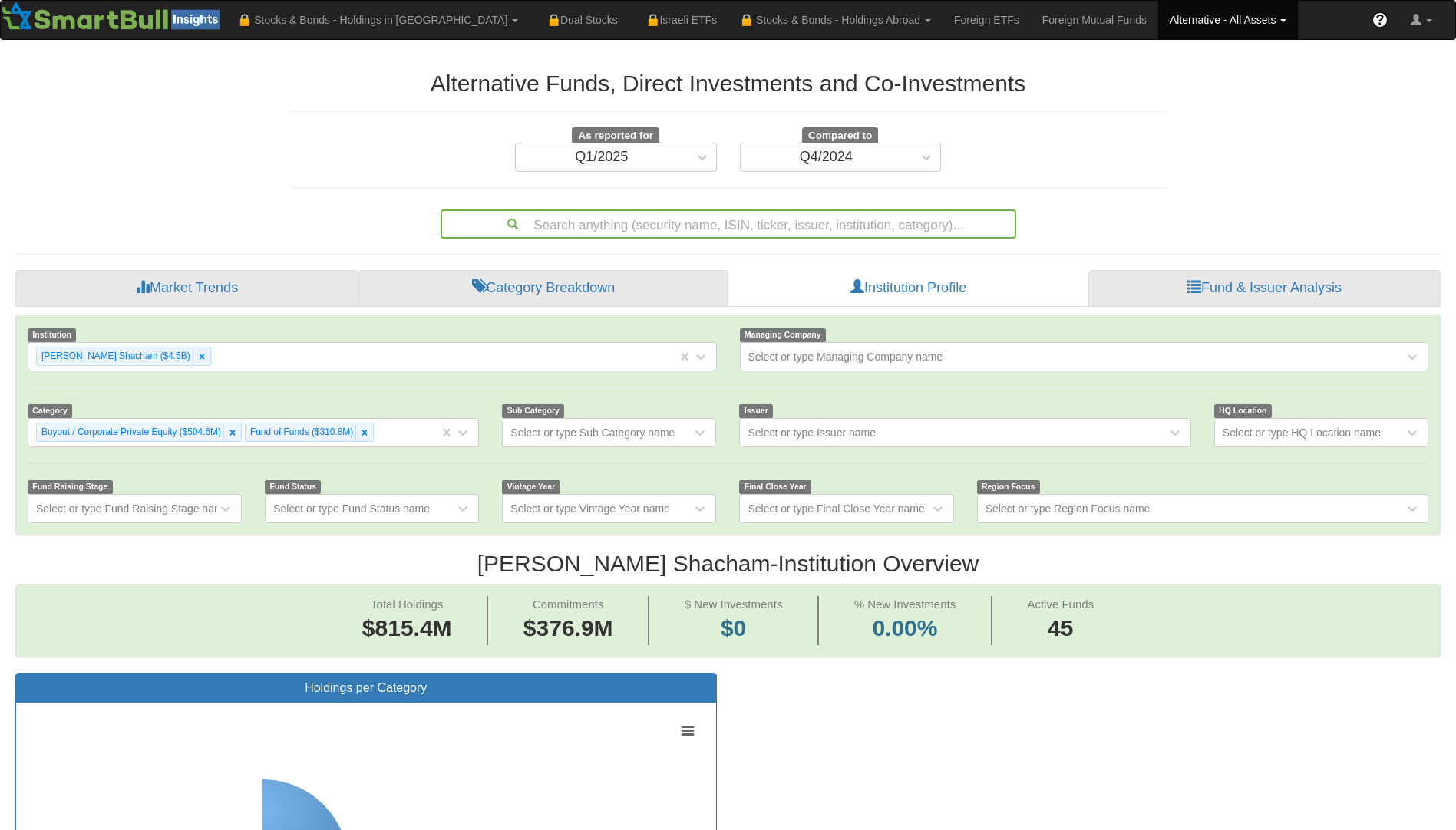 scroll, scrollTop: 94, scrollLeft: 0, axis: vertical 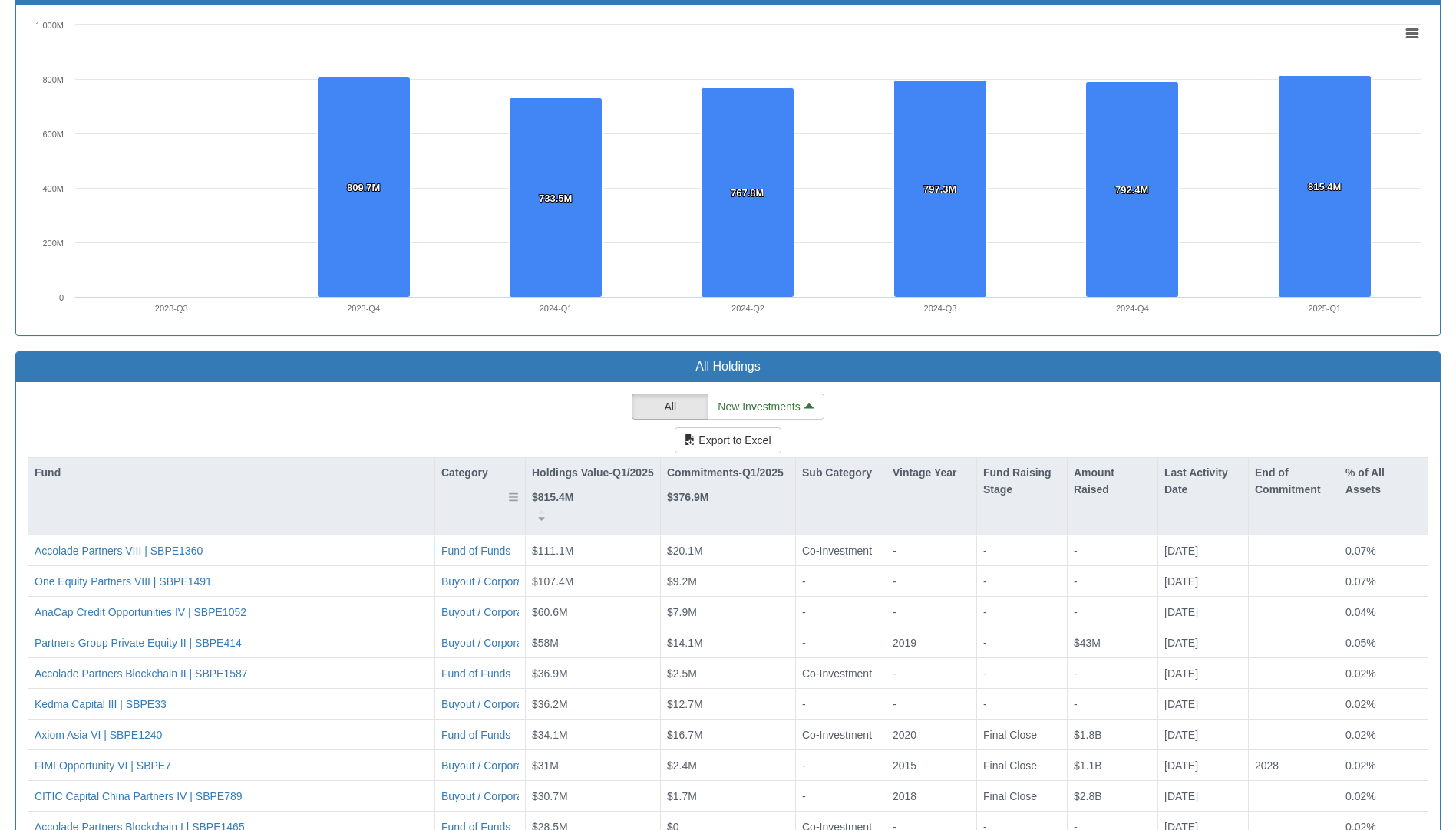click on "Category" at bounding box center (480, 496) 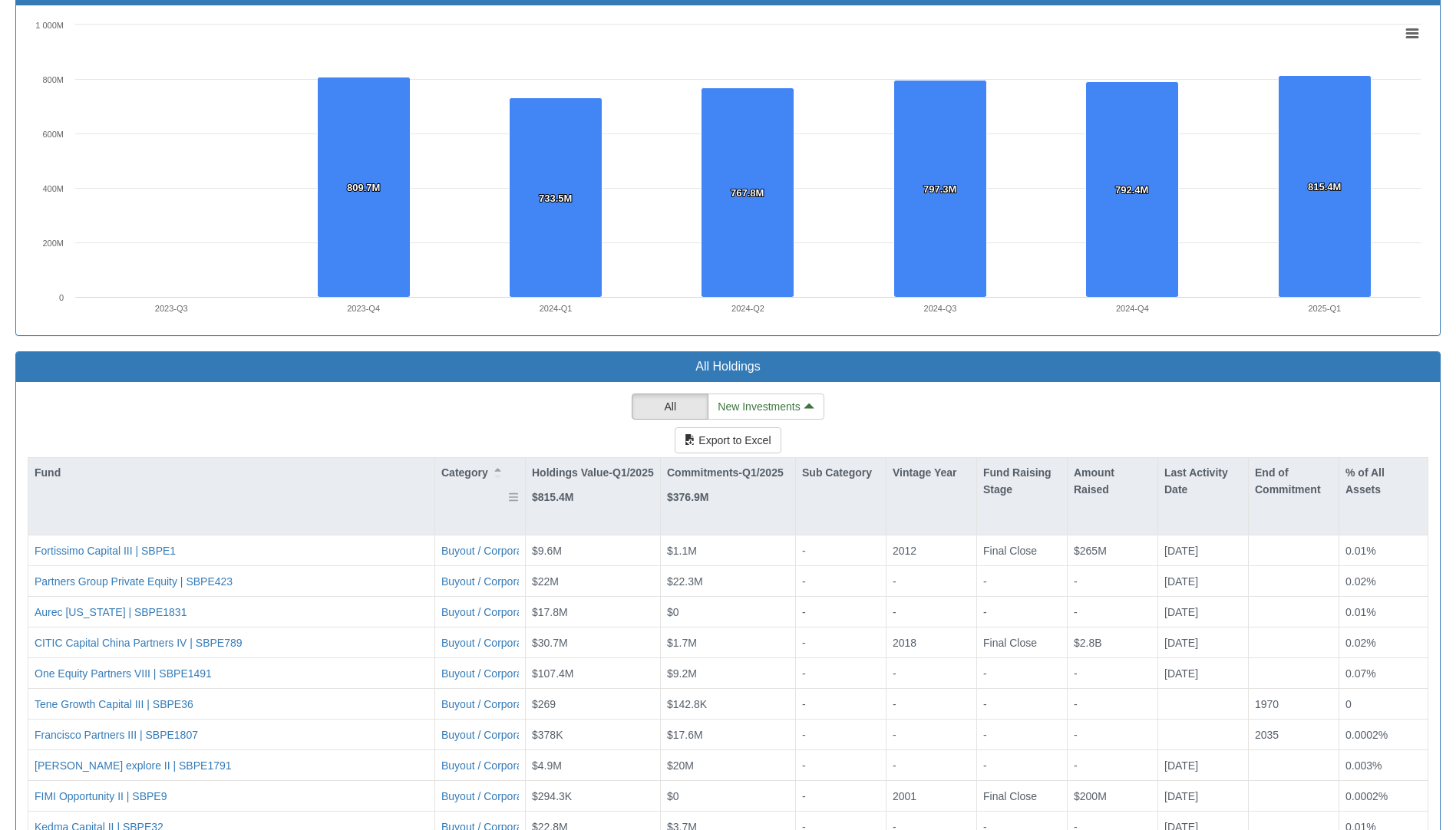 click on "Category" at bounding box center (480, 496) 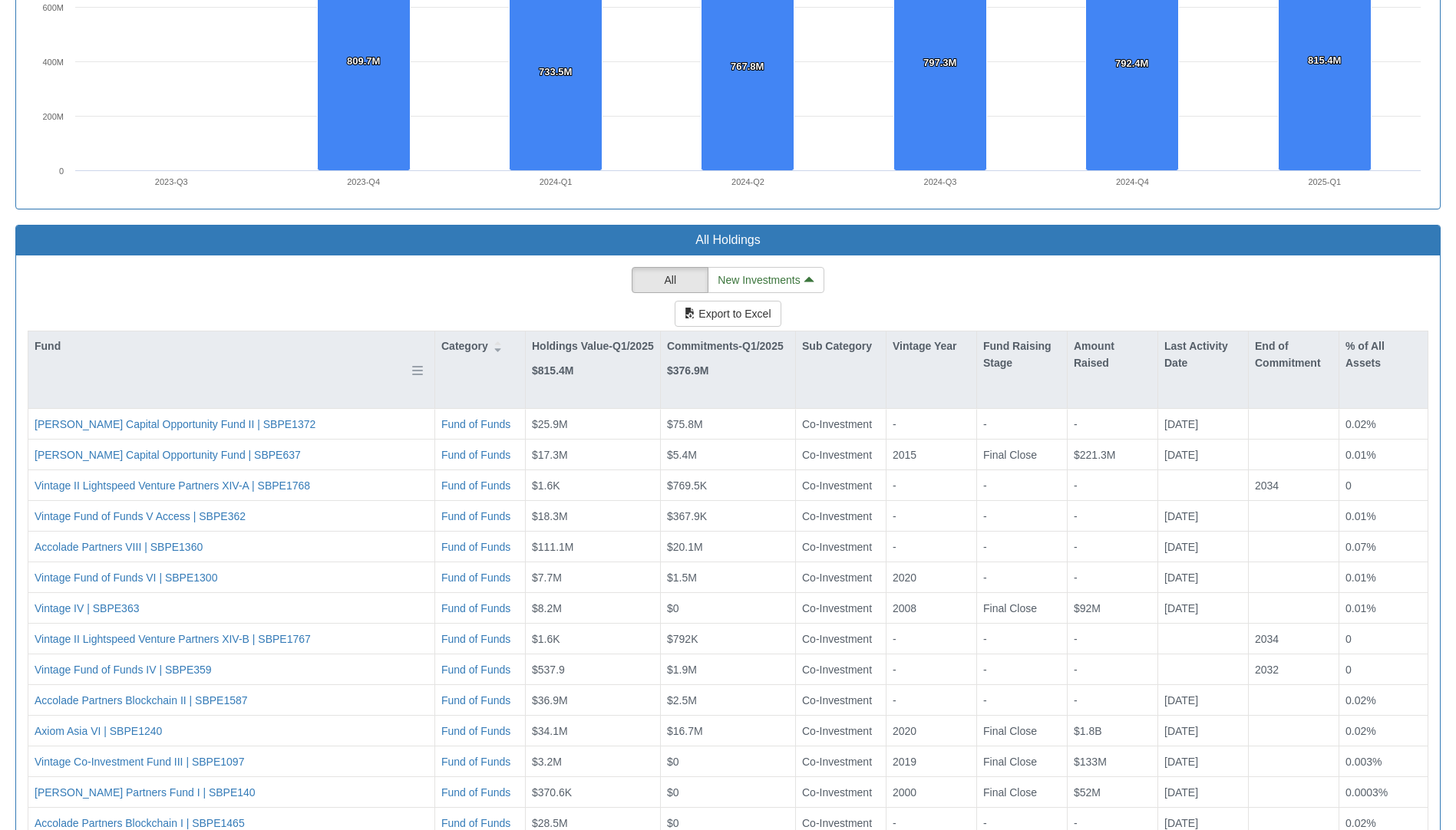 scroll, scrollTop: 1227, scrollLeft: 0, axis: vertical 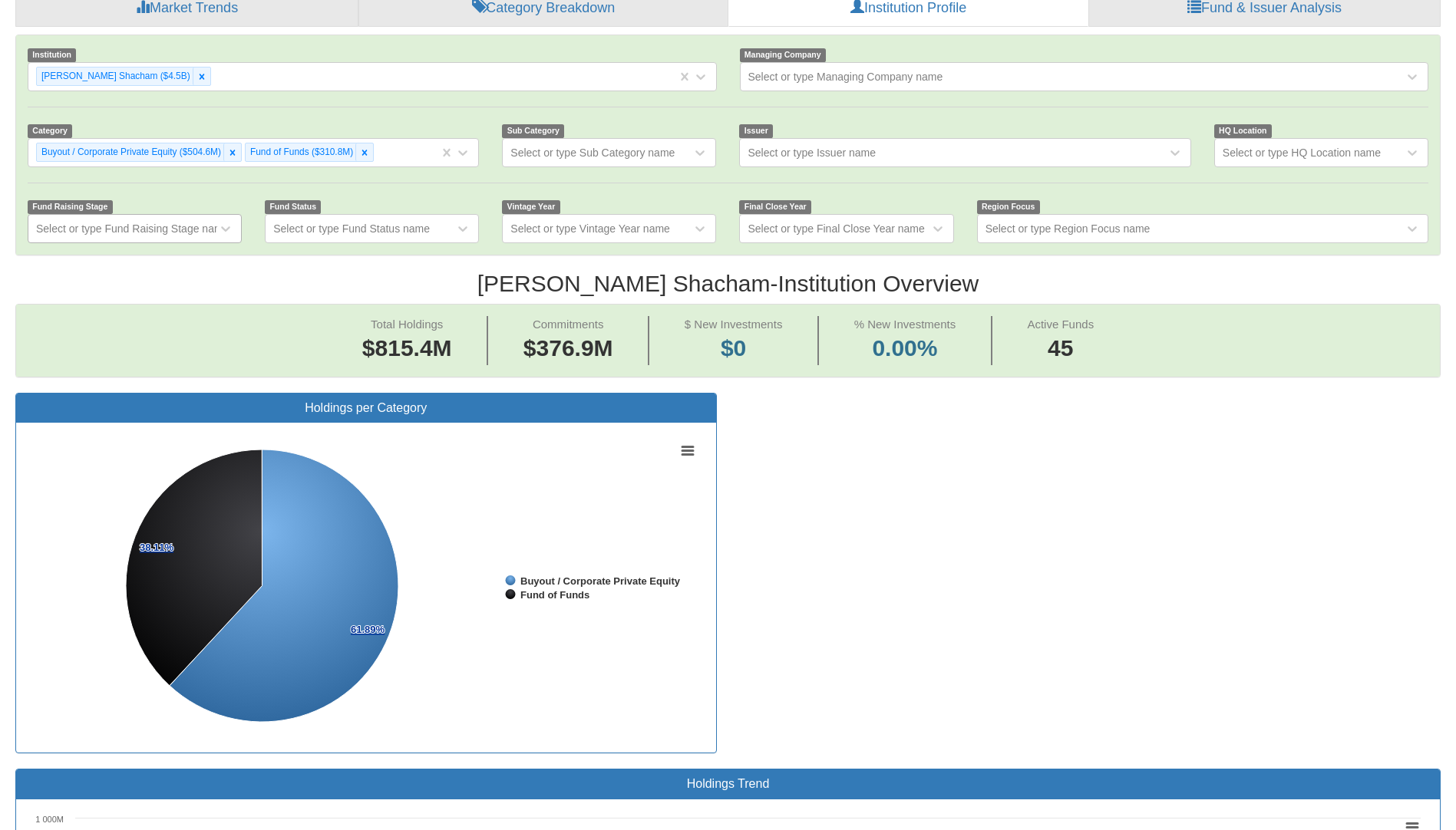 click on "Select or type Fund Raising Stage name" at bounding box center (132, 229) 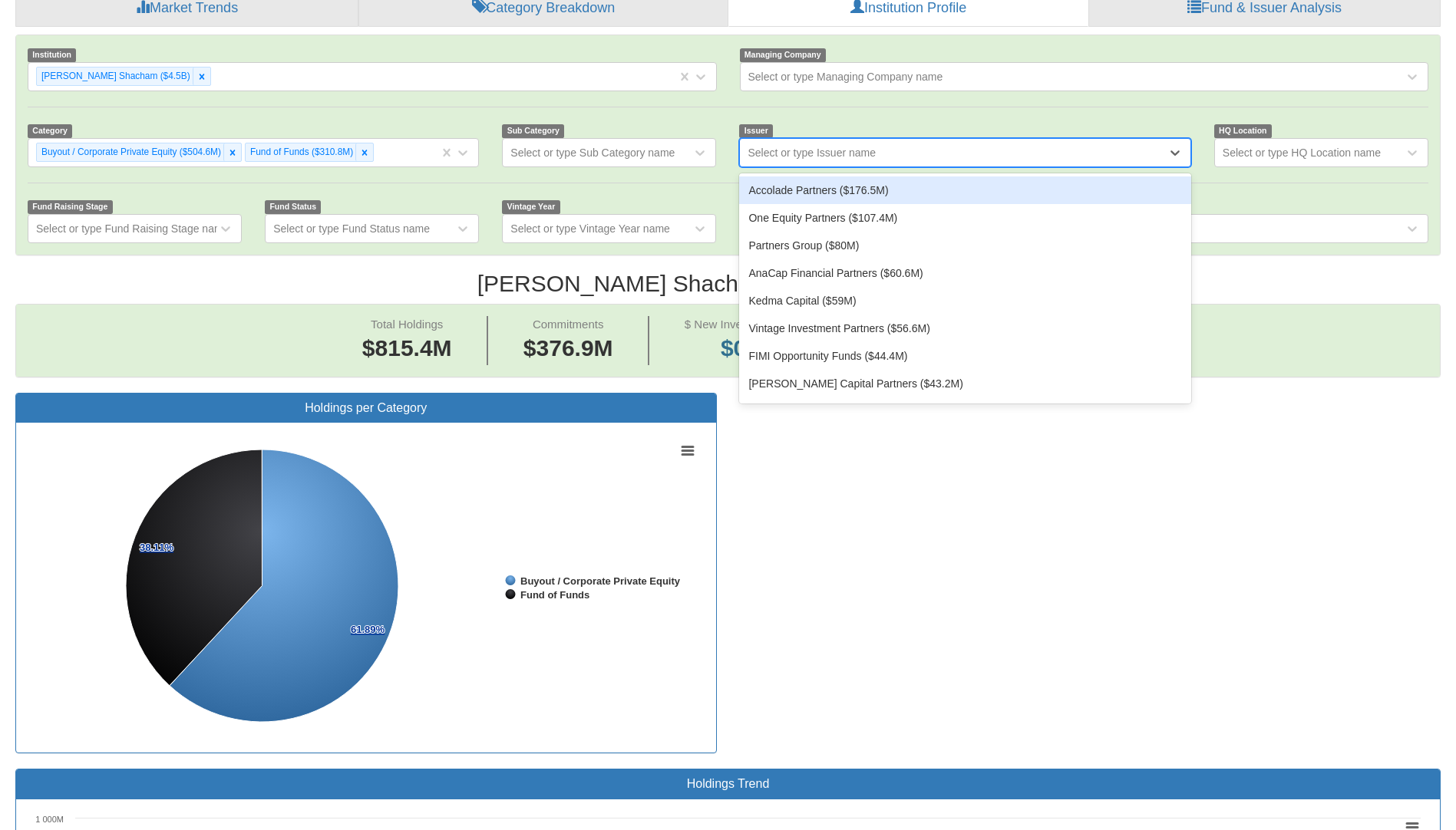 click on "Select or type Issuer name" at bounding box center [811, 153] 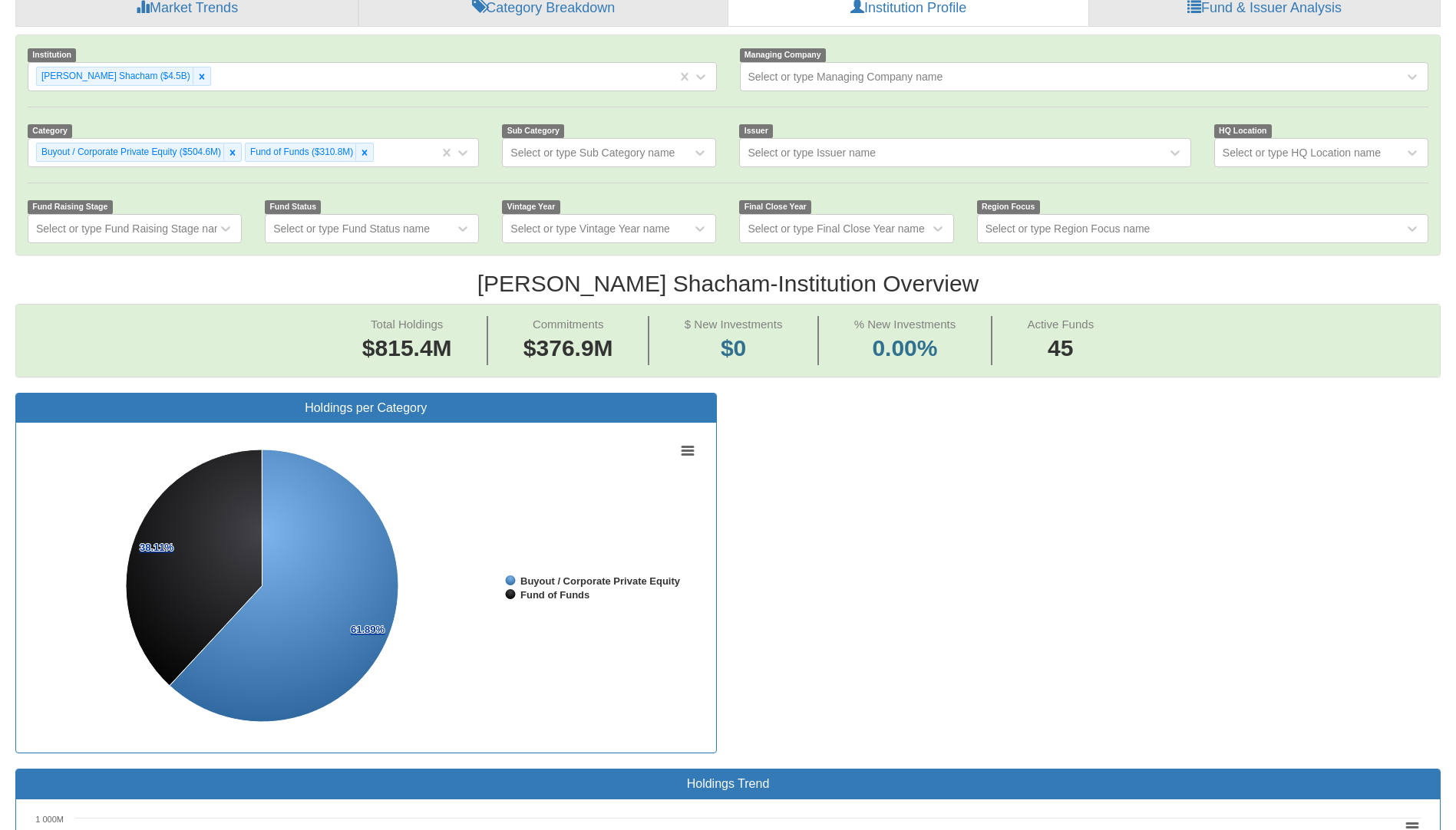 click on "Altshuler Shacham  -  Institution Overview" at bounding box center (728, 283) 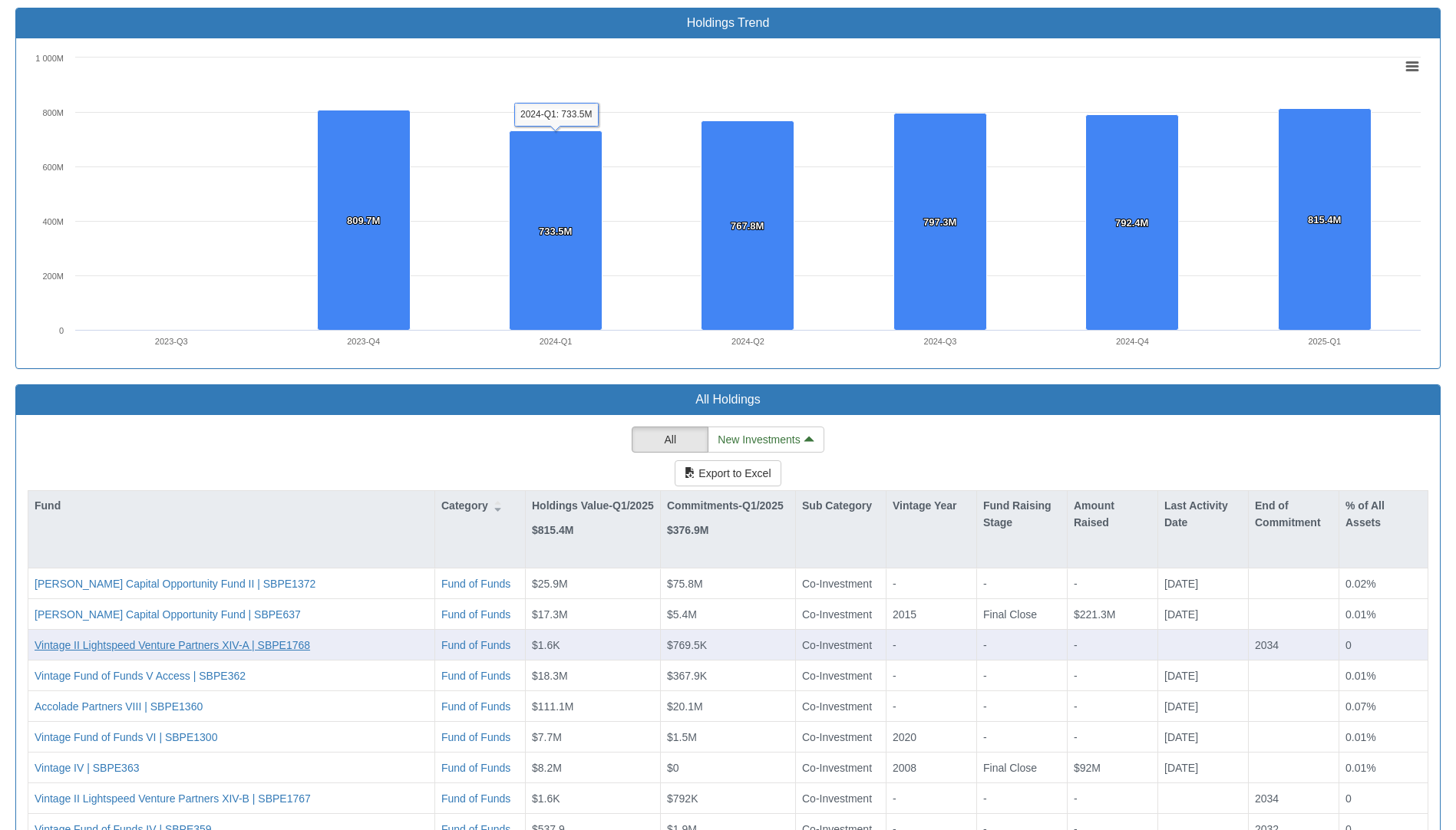 scroll, scrollTop: 1277, scrollLeft: 0, axis: vertical 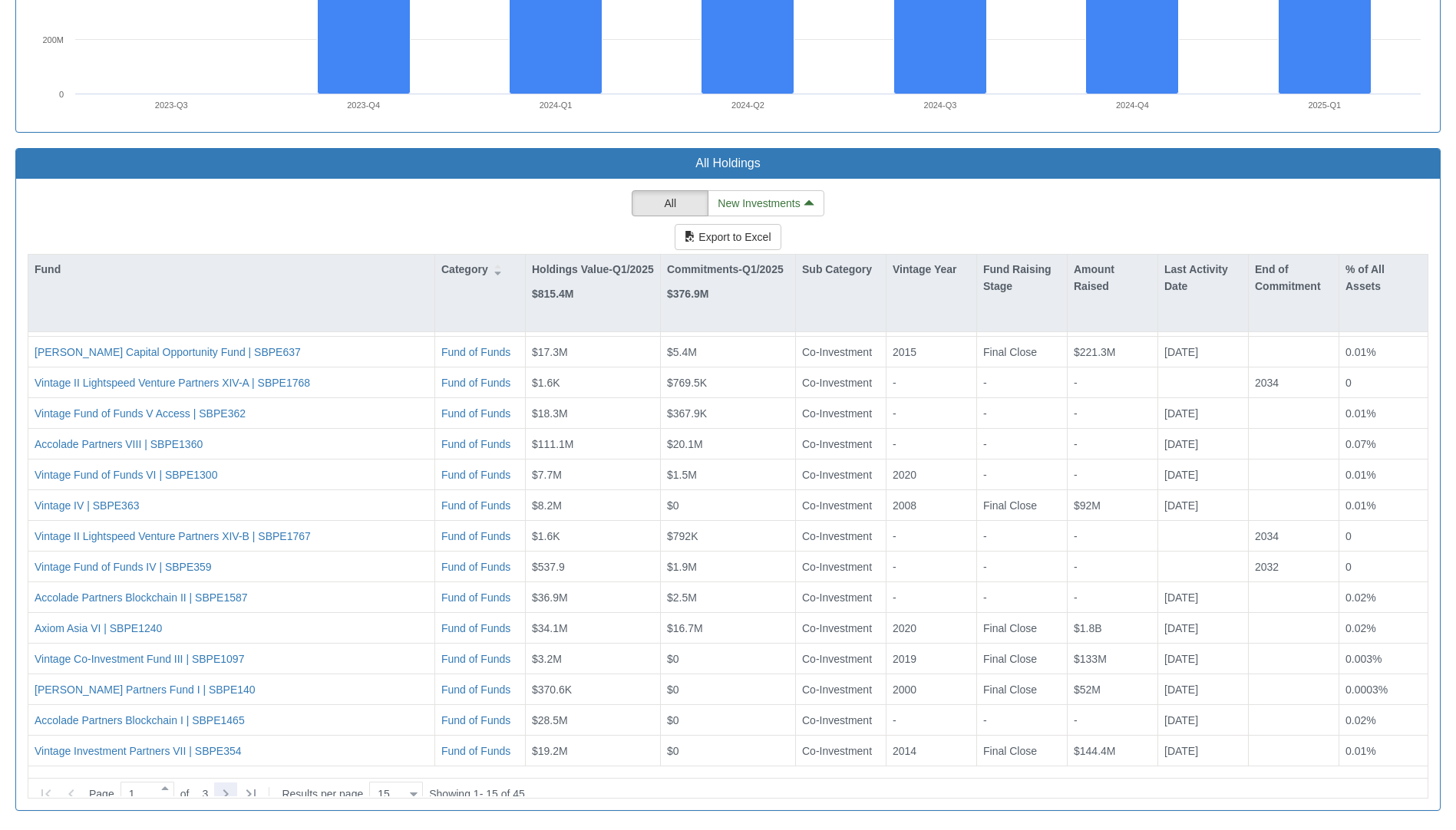 click 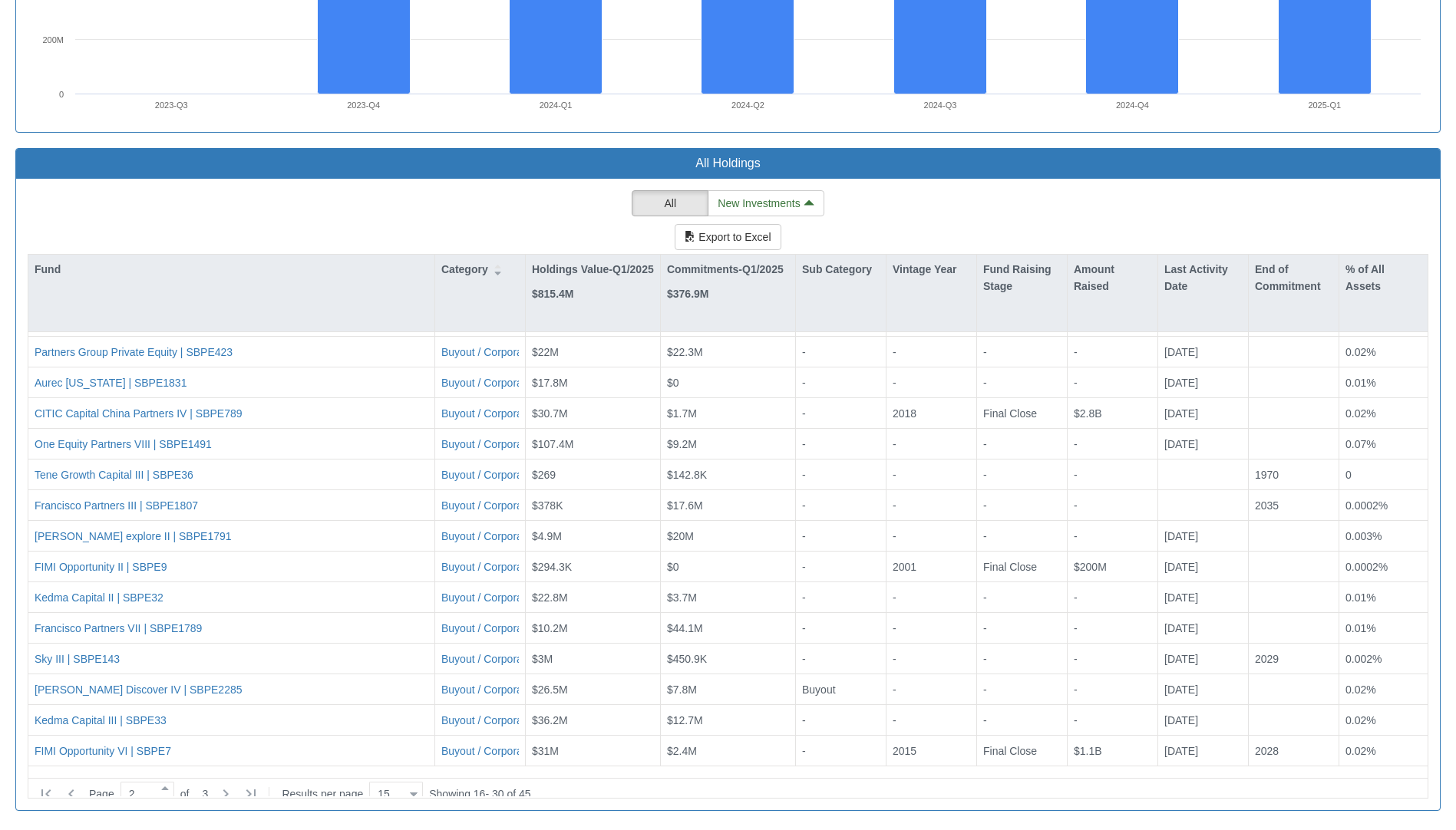 click on "All  New Investments    Export to Excel Fund Category Holdings Value-Q1/2025 $815.4M Commitments-Q1/2025 $376.9M Sub Category Vintage Year Fund Raising Stage Amount Raised Last Activity Date End of Commitment % of All Assets Fortissimo Capital III | SBPE1 Buyout / Corporate Private Equity $9.6M $1.1M - 2012 Final Close $265M 26-06-2012 0.01% Partners Group Private Equity | SBPE423 Buyout / Corporate Private Equity $22M $22.3M - - - - 06-12-2012 0.02% Aurec New York | SBPE1831 Buyout / Corporate Private Equity $17.8M $0 - - - - 30-06-2022 0.01% CITIC Capital China Partners IV | SBPE789 Buyout / Corporate Private Equity $30.7M $1.7M - 2018 Final Close $2.8B 21-02-2019 0.02% One Equity Partners VIII | SBPE1491 Buyout / Corporate Private Equity $107.4M $9.2M - - - - 14-12-2021 0.07% Tene Growth Capital III | SBPE36 Buyout / Corporate Private Equity $269 $142.8K - - - - 1970 0 Francisco Partners III | SBPE1807 Buyout / Corporate Private Equity $378K $17.6M - - - - 2035 0.0002% Thoma bravo explore II | SBPE1791 - -" 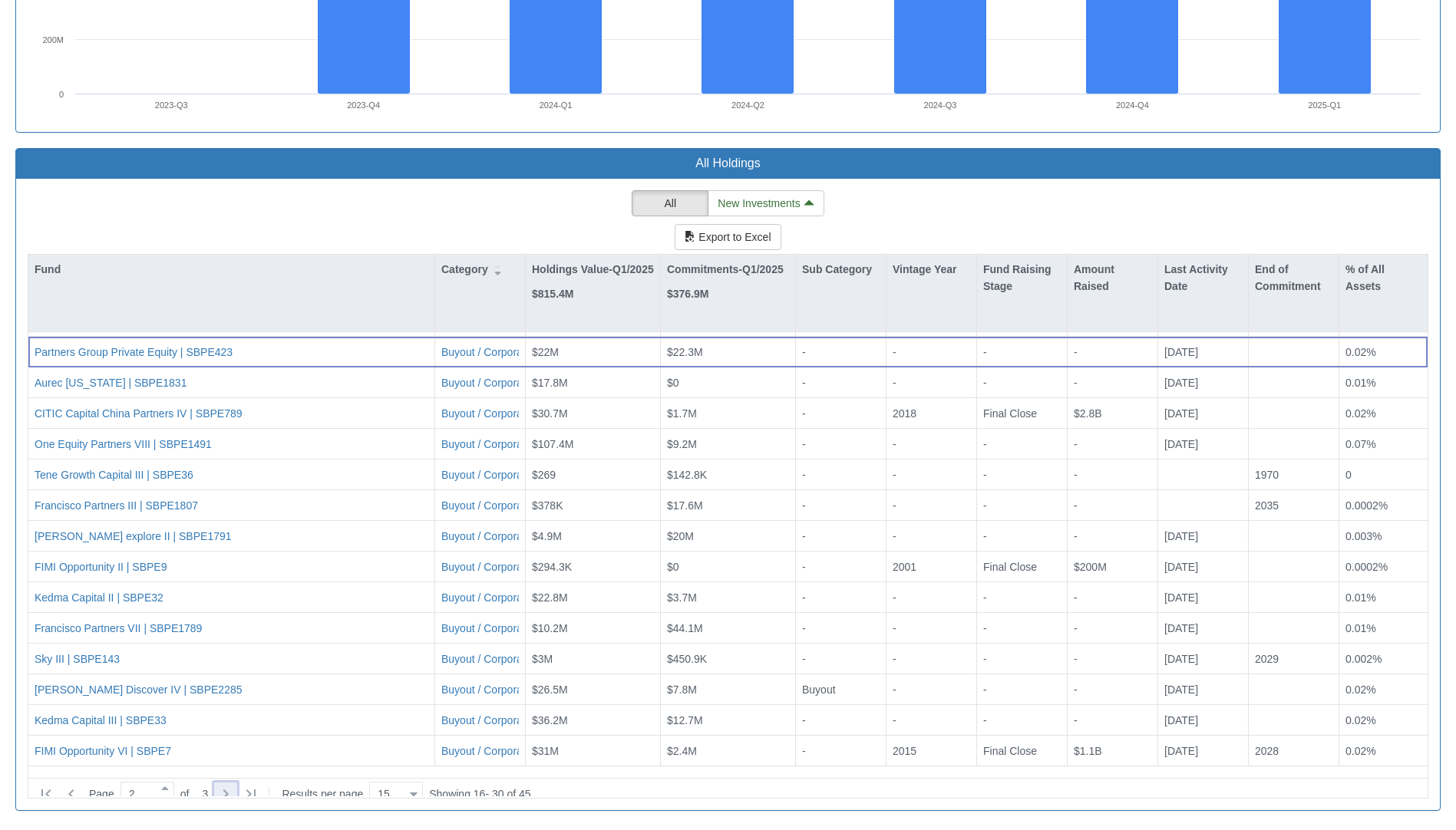 click 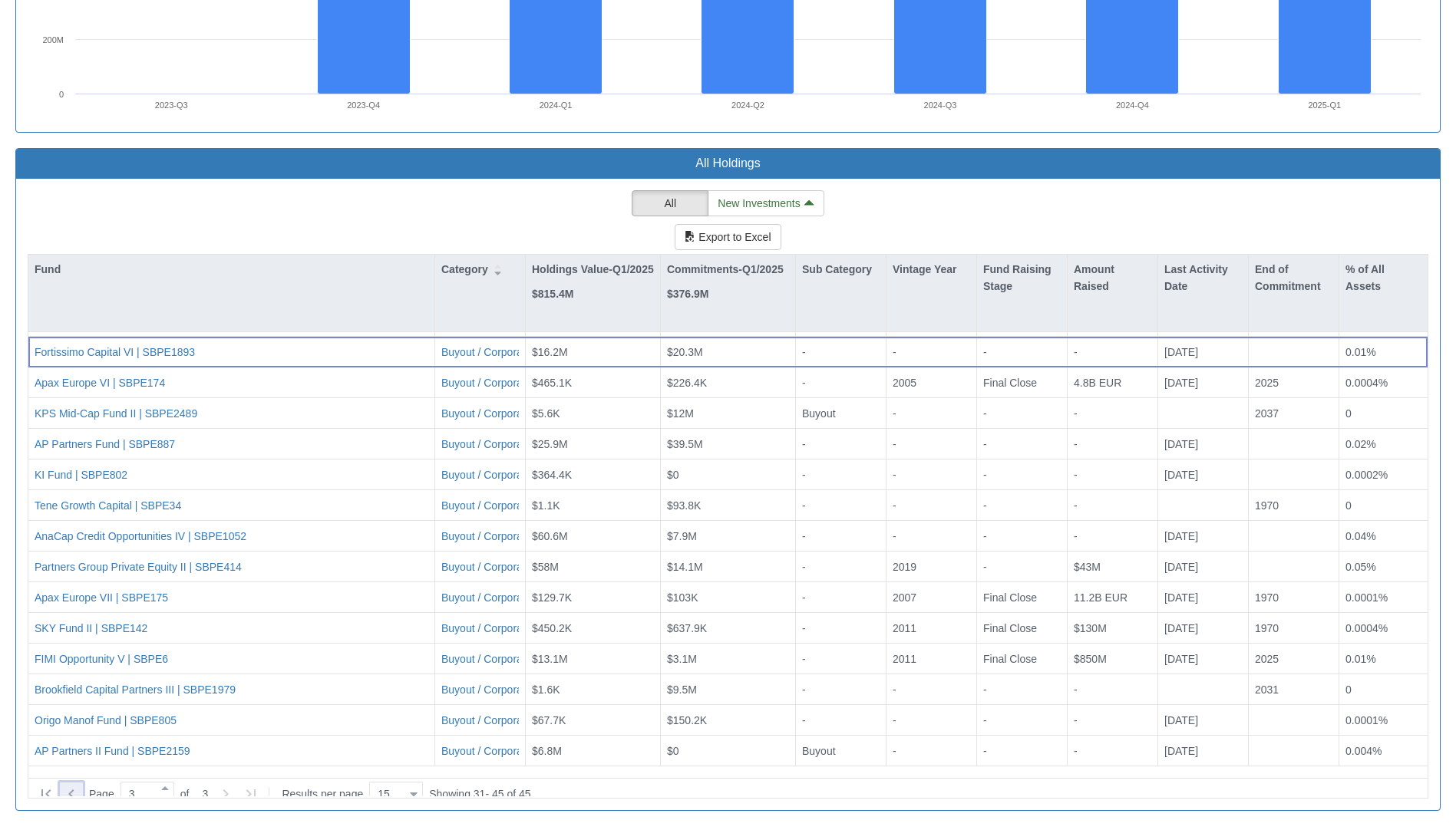 click 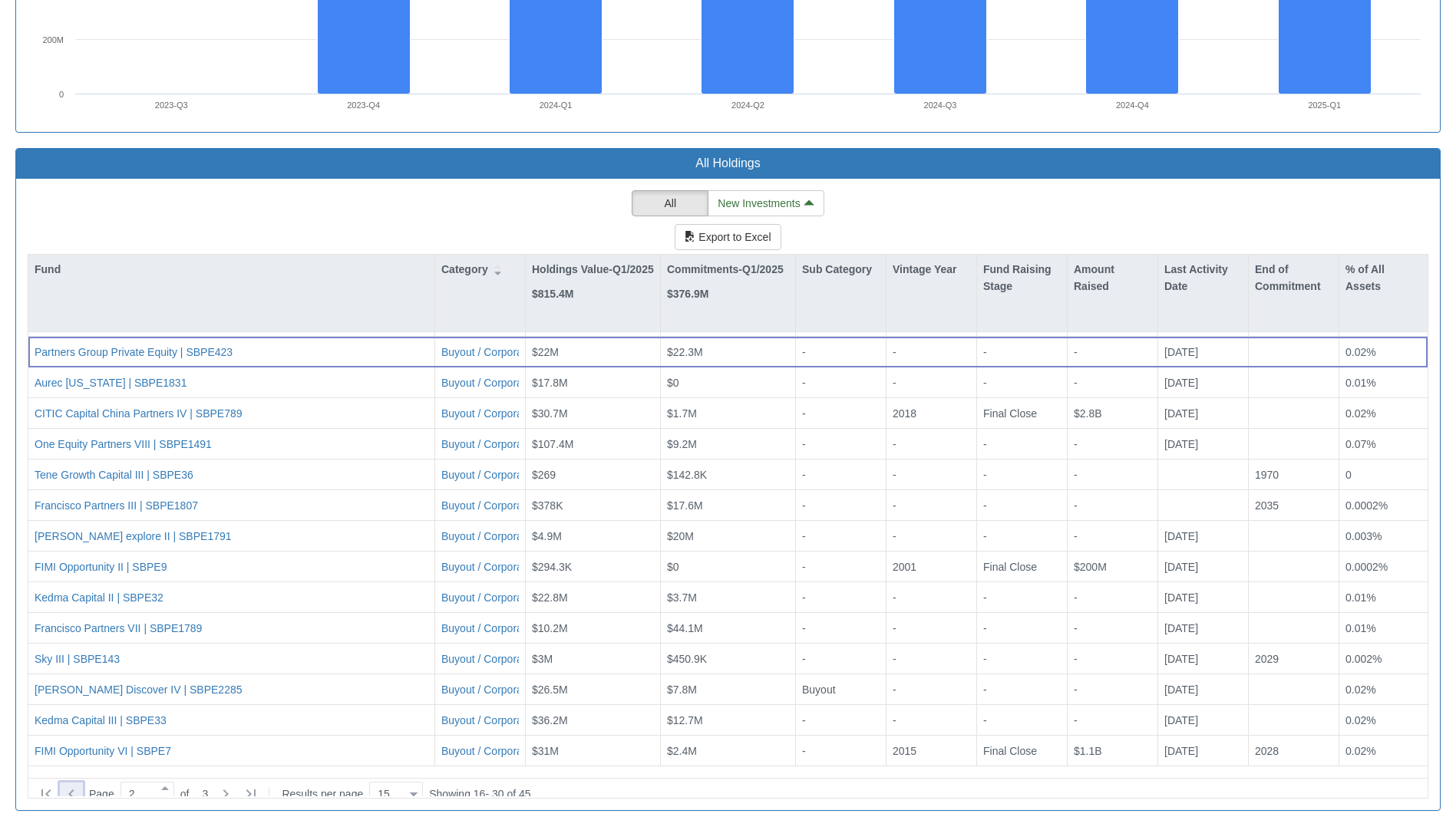 click 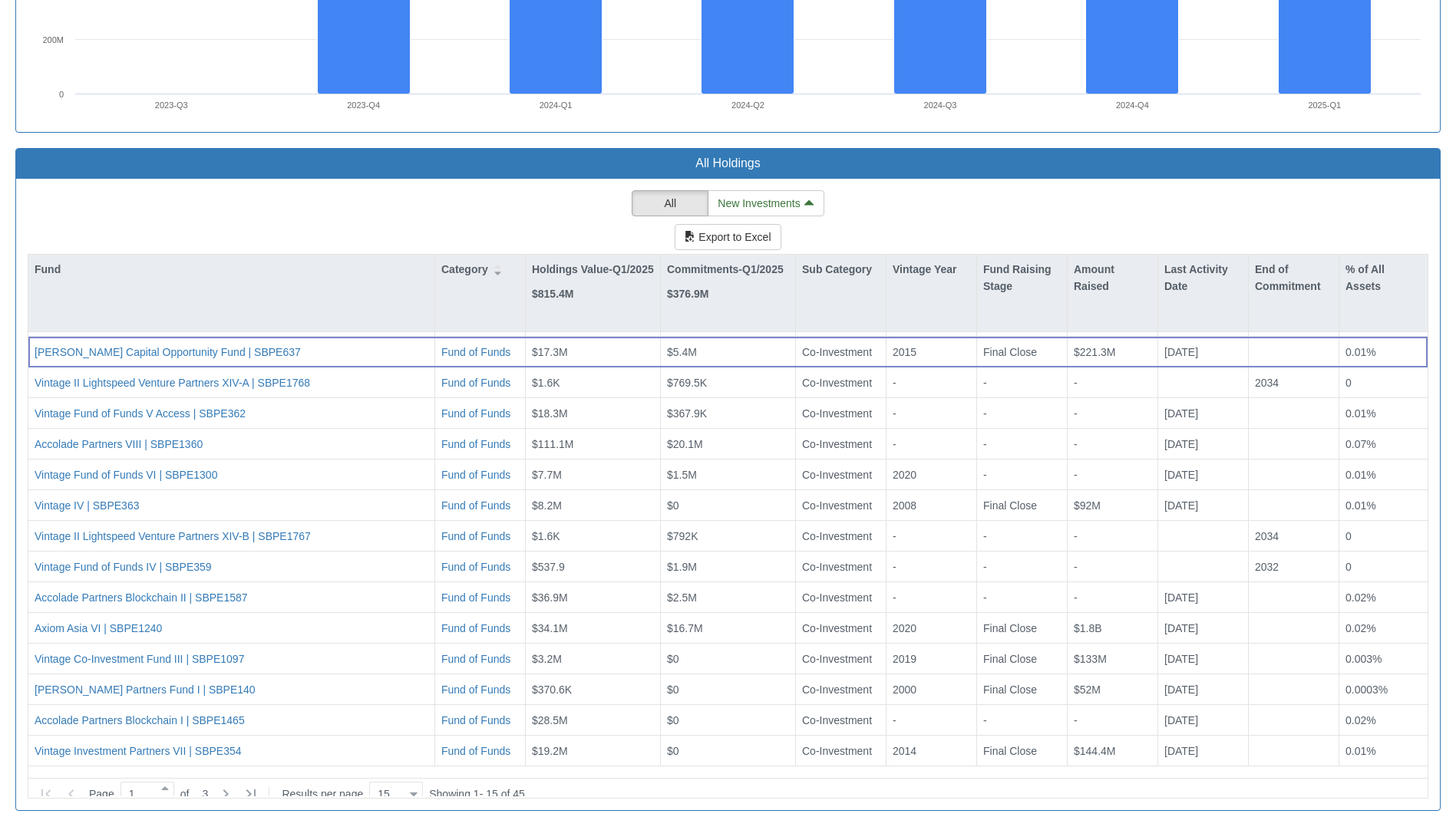 scroll, scrollTop: 0, scrollLeft: 0, axis: both 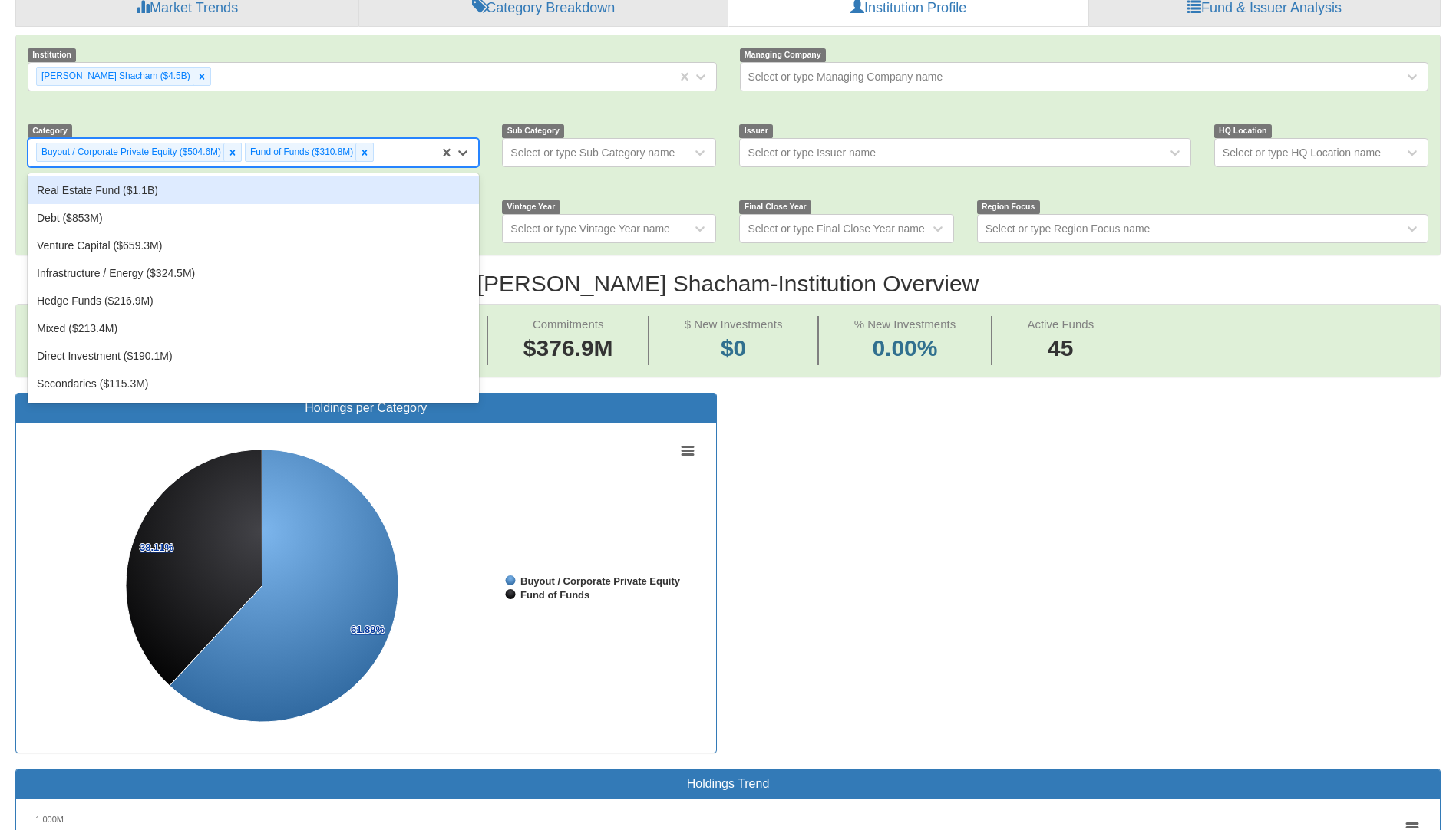 click on "Buyout / Corporate Private Equity ($504.6M) Fund of Funds ($310.8M)" at bounding box center [233, 152] 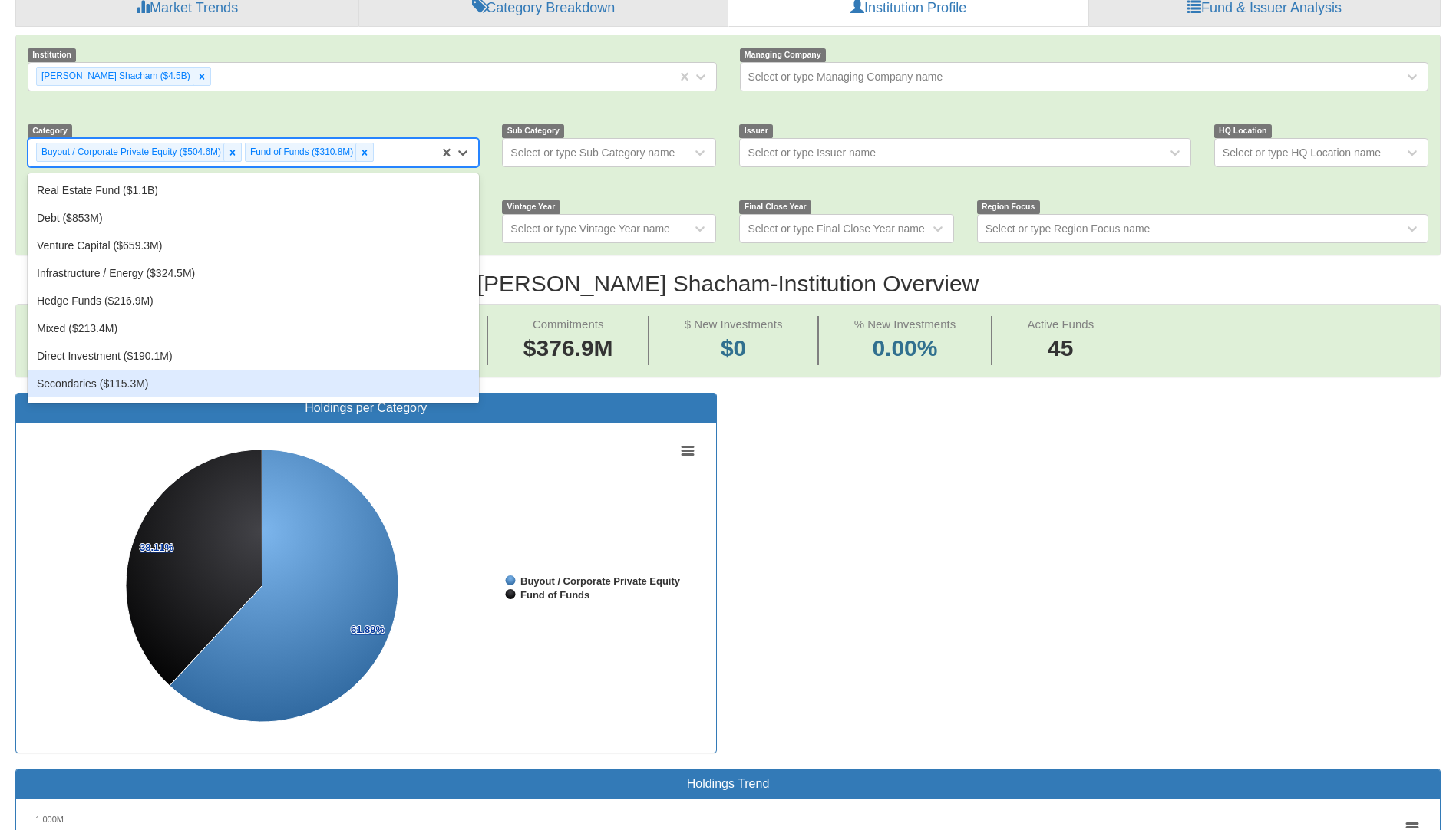 click on "Secondaries ($115.3M)" at bounding box center (253, 384) 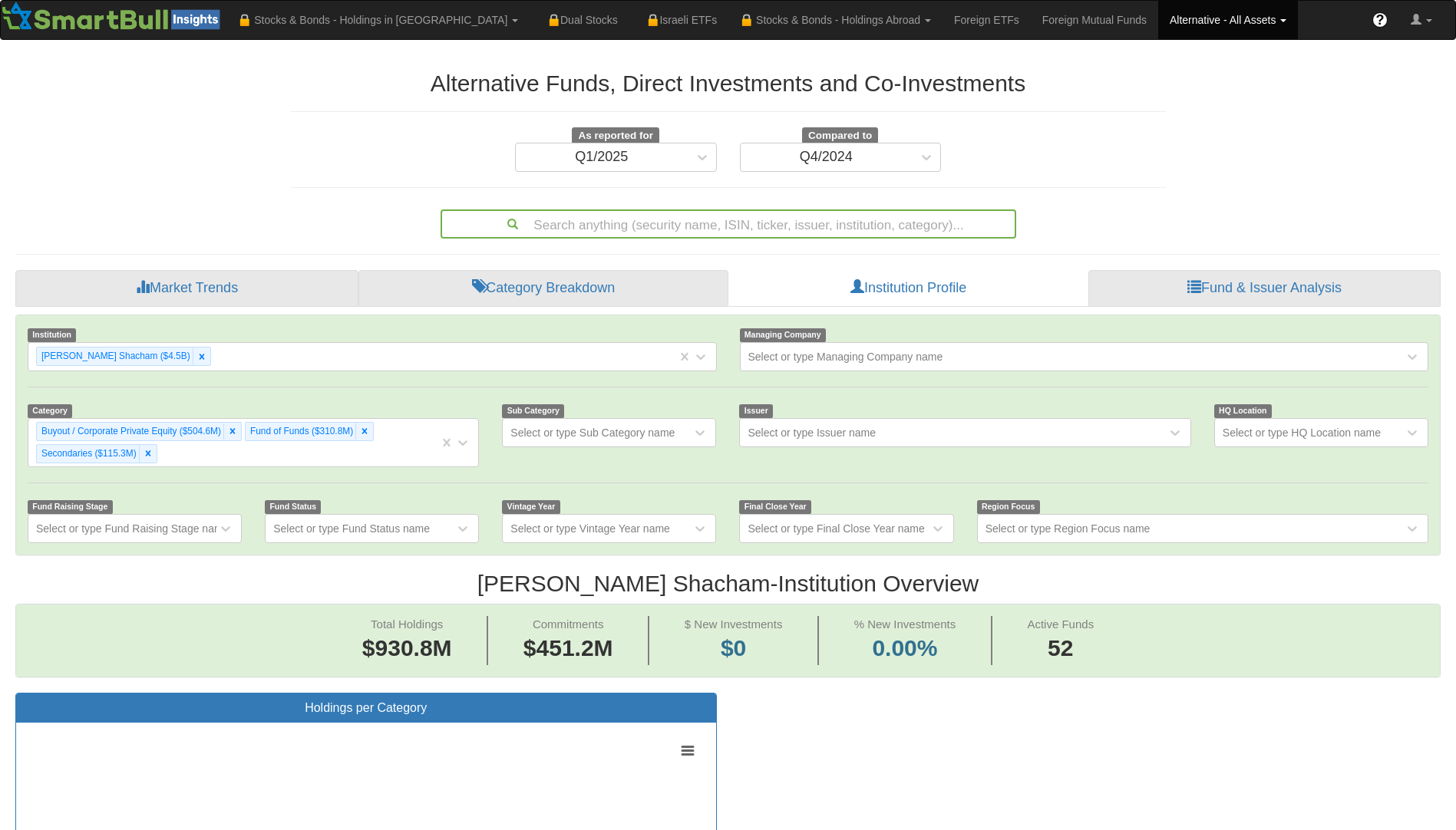 scroll, scrollTop: 81, scrollLeft: 0, axis: vertical 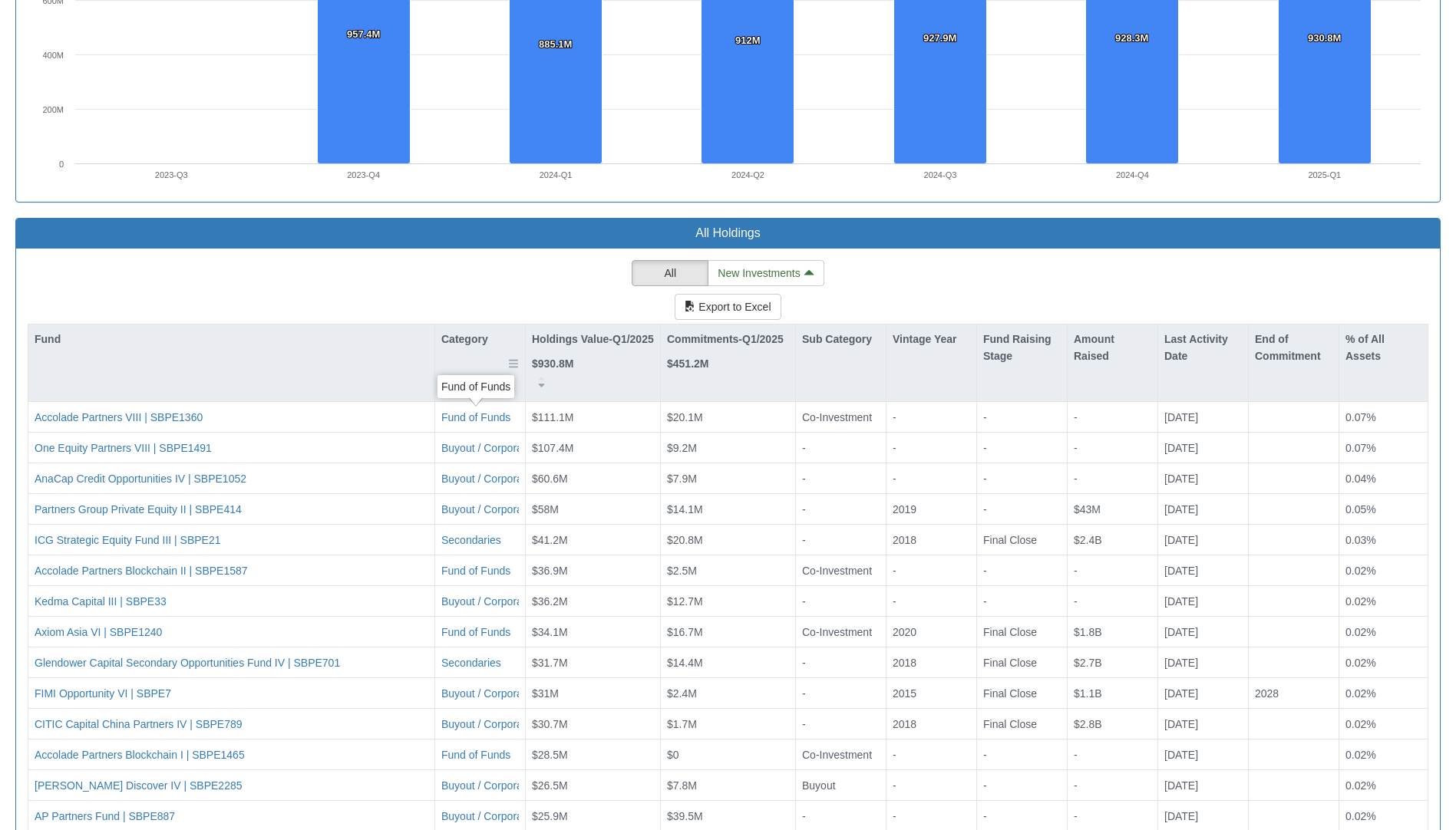 click on "Category" at bounding box center [480, 363] 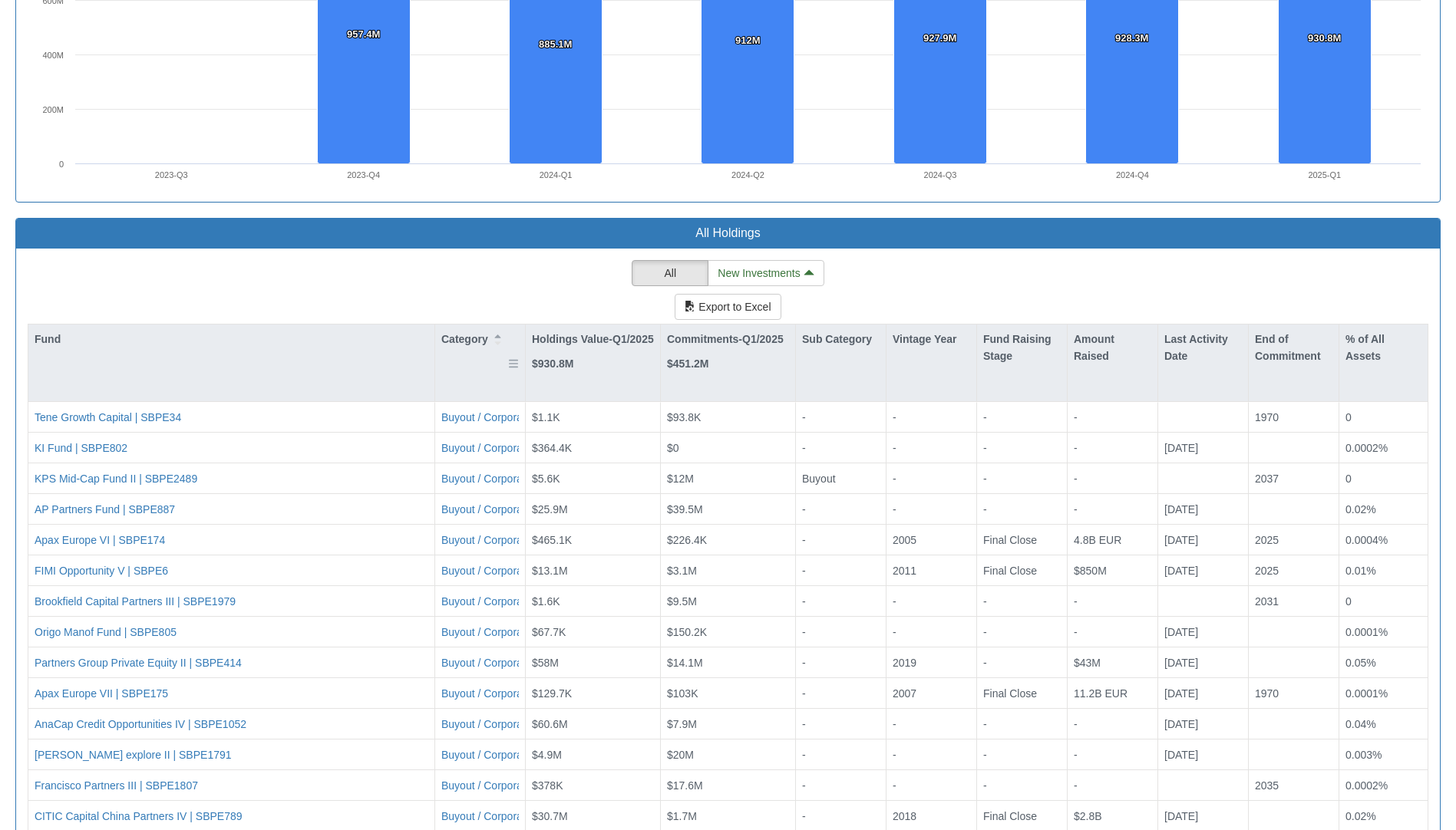 click on "Category" at bounding box center (480, 363) 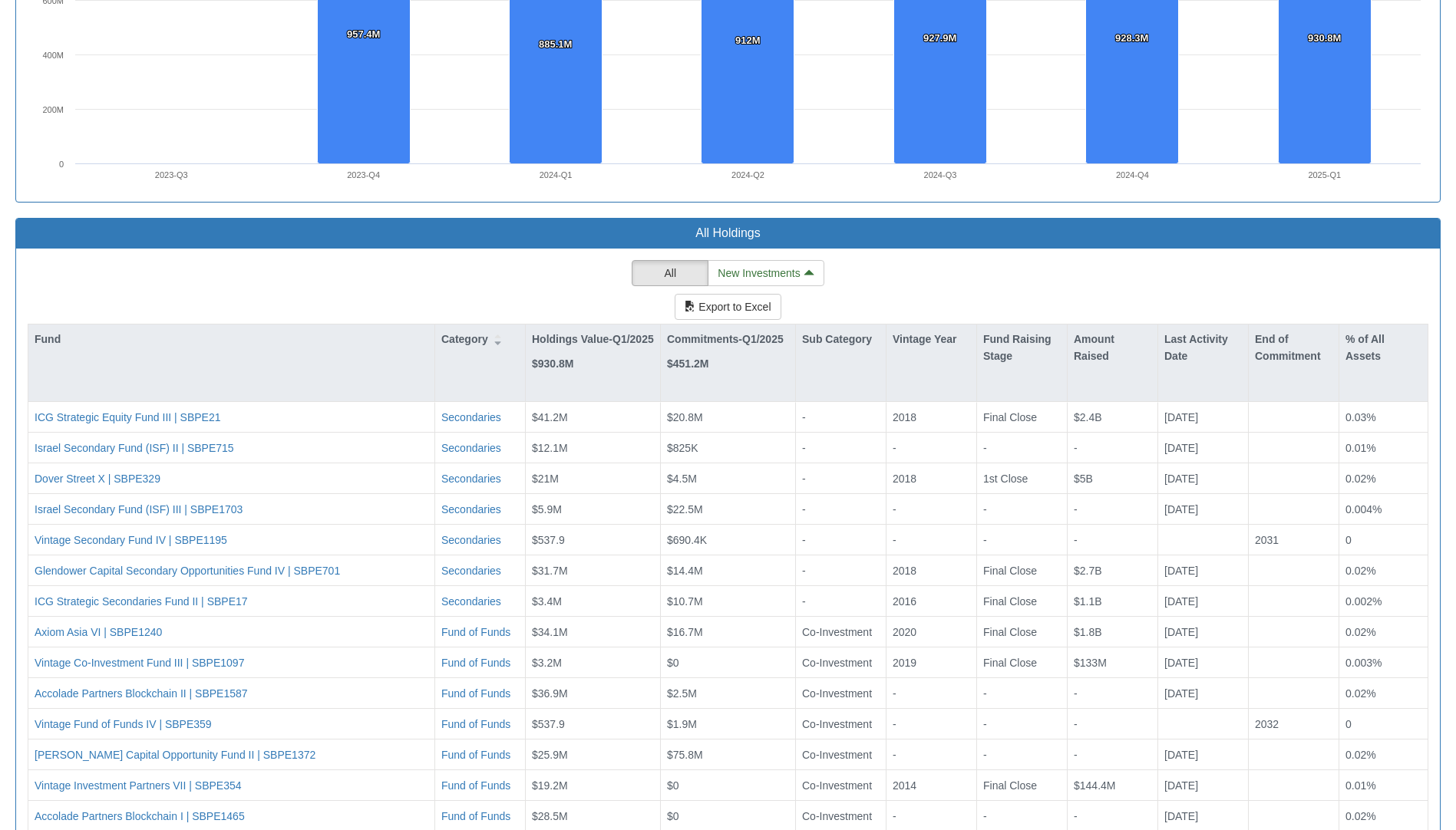 click on "All  New Investments    Export to Excel Fund Category Holdings Value-Q1/2025 $930.8M Commitments-Q1/2025 $451.2M Sub Category Vintage Year Fund Raising Stage Amount Raised Last Activity Date End of Commitment % of All Assets ICG Strategic Equity Fund III | SBPE21 Secondaries $41.2M $20.8M - 2018 Final Close $2.4B 03-06-2019 0.03% Israel Secondary Fund (ISF) II  | SBPE715 Secondaries $12.1M $825K - - - - 20-12-2015 0.01% Dover Street X | SBPE329 Secondaries $21M $4.5M - 2018 1st Close $5B 13-01-2020 0.02% Israel Secondary Fund (ISF) III | SBPE1703 Secondaries $5.9M $22.5M - - - - 08-02-2022 0.004% Vintage Secondary Fund IV | SBPE1195 Secondaries $537.9 $690.4K - - - - 2031 0 Glendower Capital Secondary Opportunities Fund IV | SBPE701 Secondaries $31.7M $14.4M - 2018 Final Close $2.7B 13-12-2018 0.02% ICG Strategic Secondaries Fund II | SBPE17 Secondaries $3.4M $10.7M - 2016 Final Close $1.1B 07-06-2017 0.002% Axiom Asia VI | SBPE1240 Fund of Funds $34.1M $16.7M Co-Investment 2020 Final Close $1.8B 05-01-2021 -" 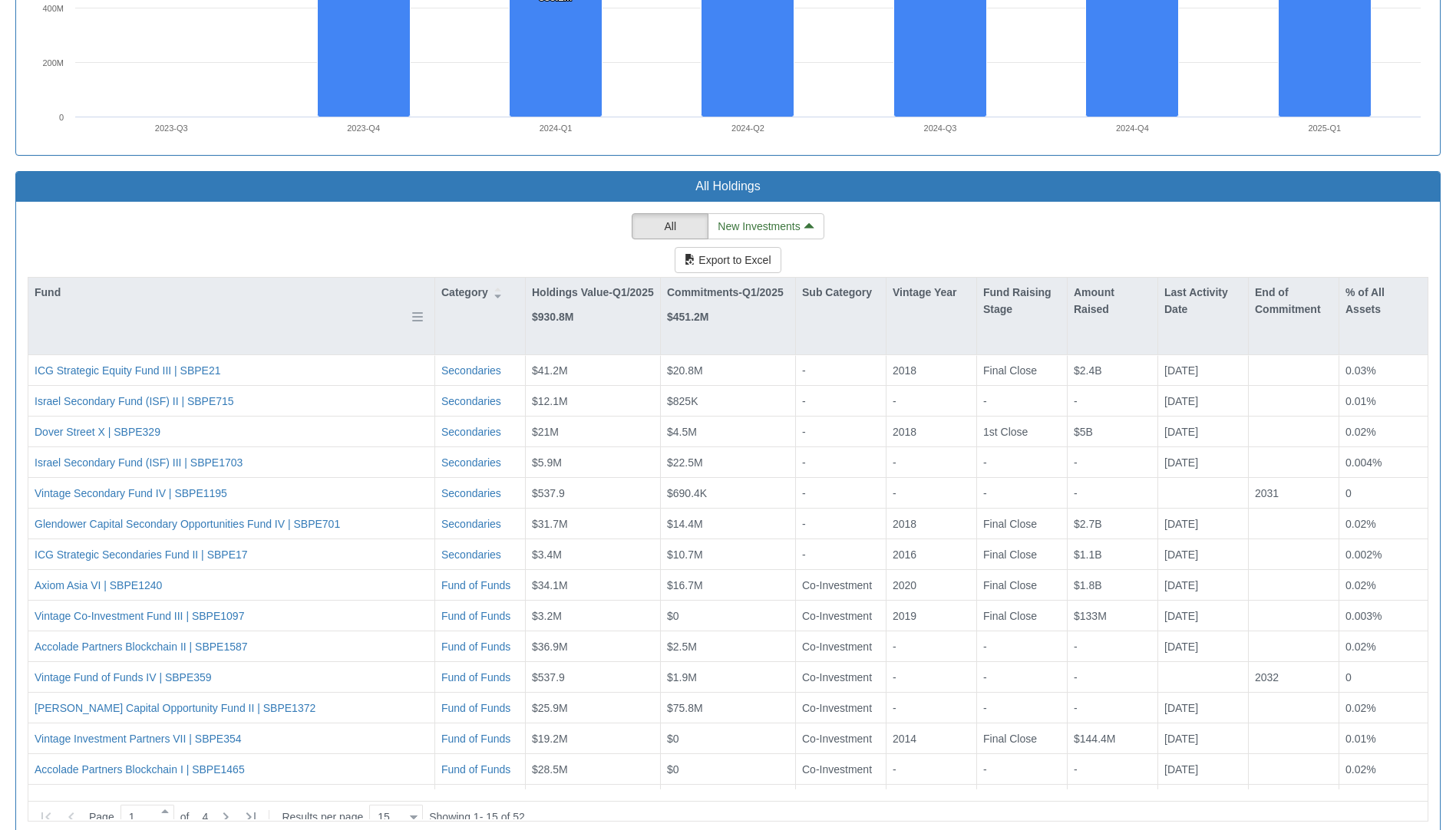scroll, scrollTop: 1297, scrollLeft: 0, axis: vertical 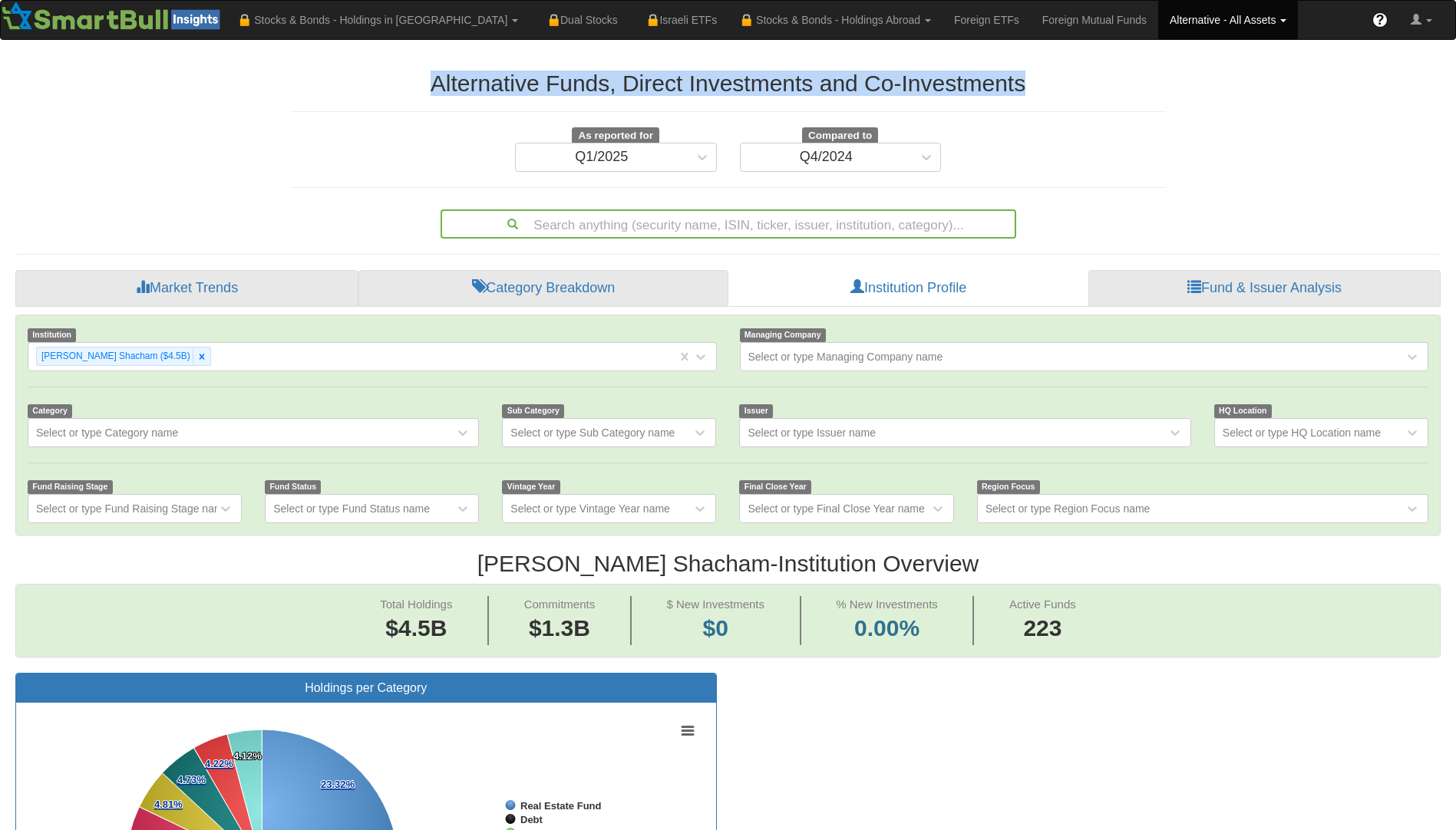 drag, startPoint x: 431, startPoint y: 87, endPoint x: 708, endPoint y: 106, distance: 277.65086 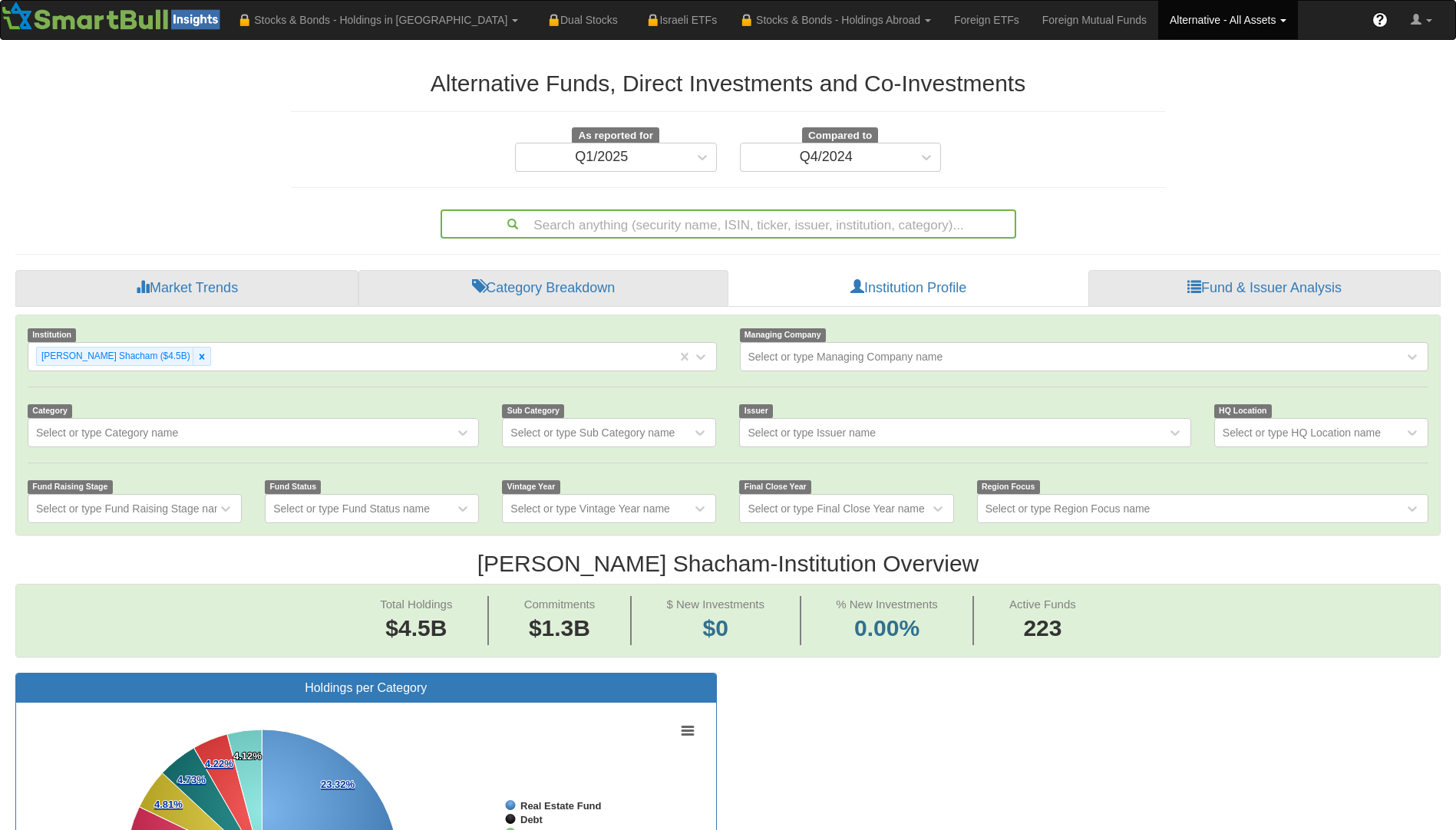 click on "Alternative Funds, Direct Investments and Co-Investments As reported for Q1/2025 Compared to Q4/2024 Search anything (security name, ISIN, ticker, issuer, institution, category)...  Market Trends  Category Breakdown  Institution Profile  Fund & Issuer Analysis Institution Altshuler Shacham ($4.5B) Managing Company Select or type Managing Company name Category Select or type Category name Sub Category Select or type Sub Category name Issuer Select or type Issuer name HQ Location Select or type HQ Location name Fund Raising Stage Select or type Fund Raising Stage name Fund Status Select or type Fund Status name Vintage Year Select or type Vintage Year name Final Close Year Select or type Final Close Year name Region Focus Select or type Region Focus name Altshuler Shacham  -  Institution Overview Total Holdings $4.5B Commitments $1.3B $ New Investments $0 % New Investments 0.00% Active Funds 223 Holdings per Category Created with Highcharts 8.2.2 Chart context menu 23.32% 23.32% 18.91% 18.91% 14.62% 14.62% Debt" at bounding box center [728, 1079] 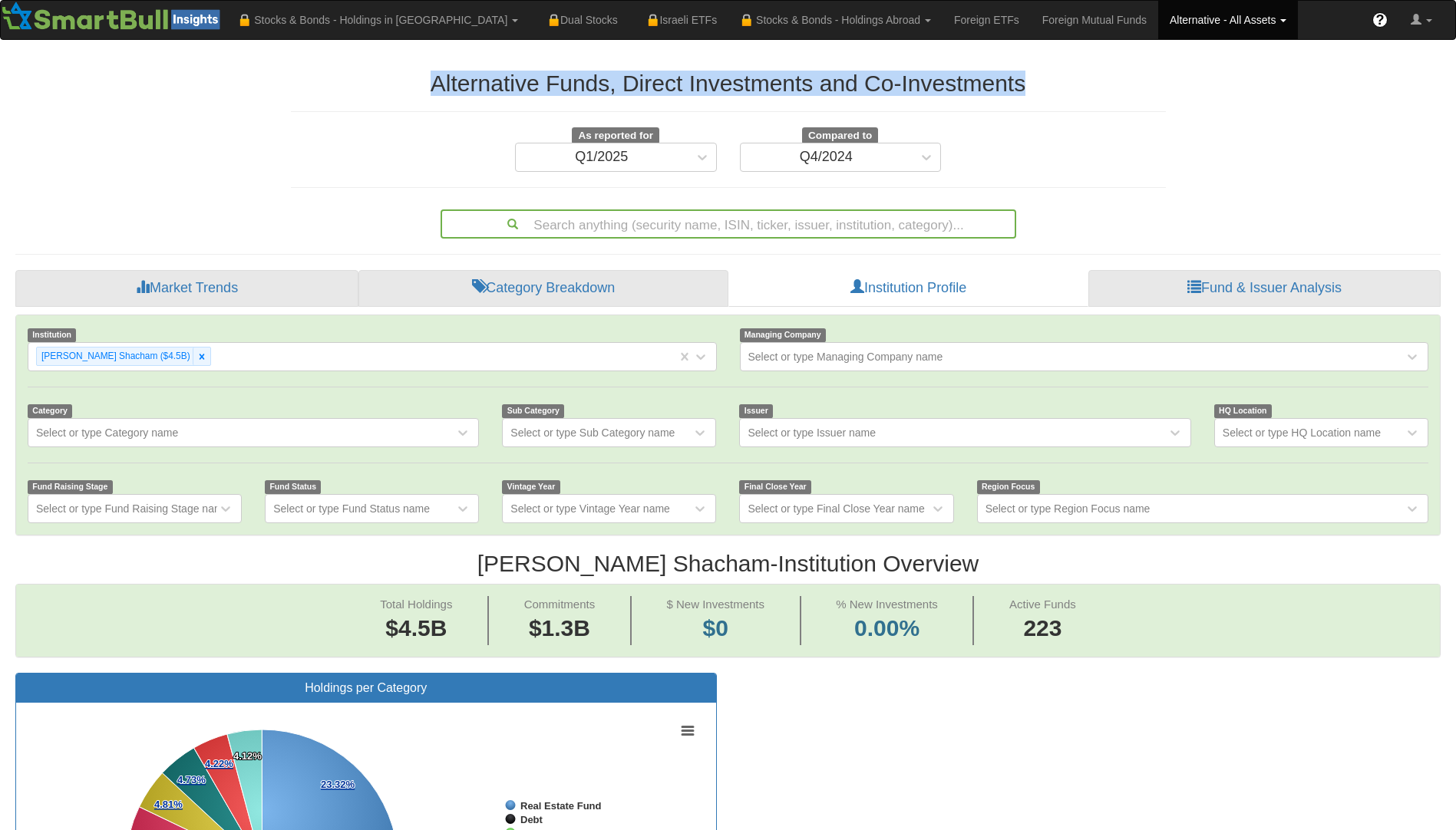 drag, startPoint x: 428, startPoint y: 83, endPoint x: 1066, endPoint y: 71, distance: 638.1128 